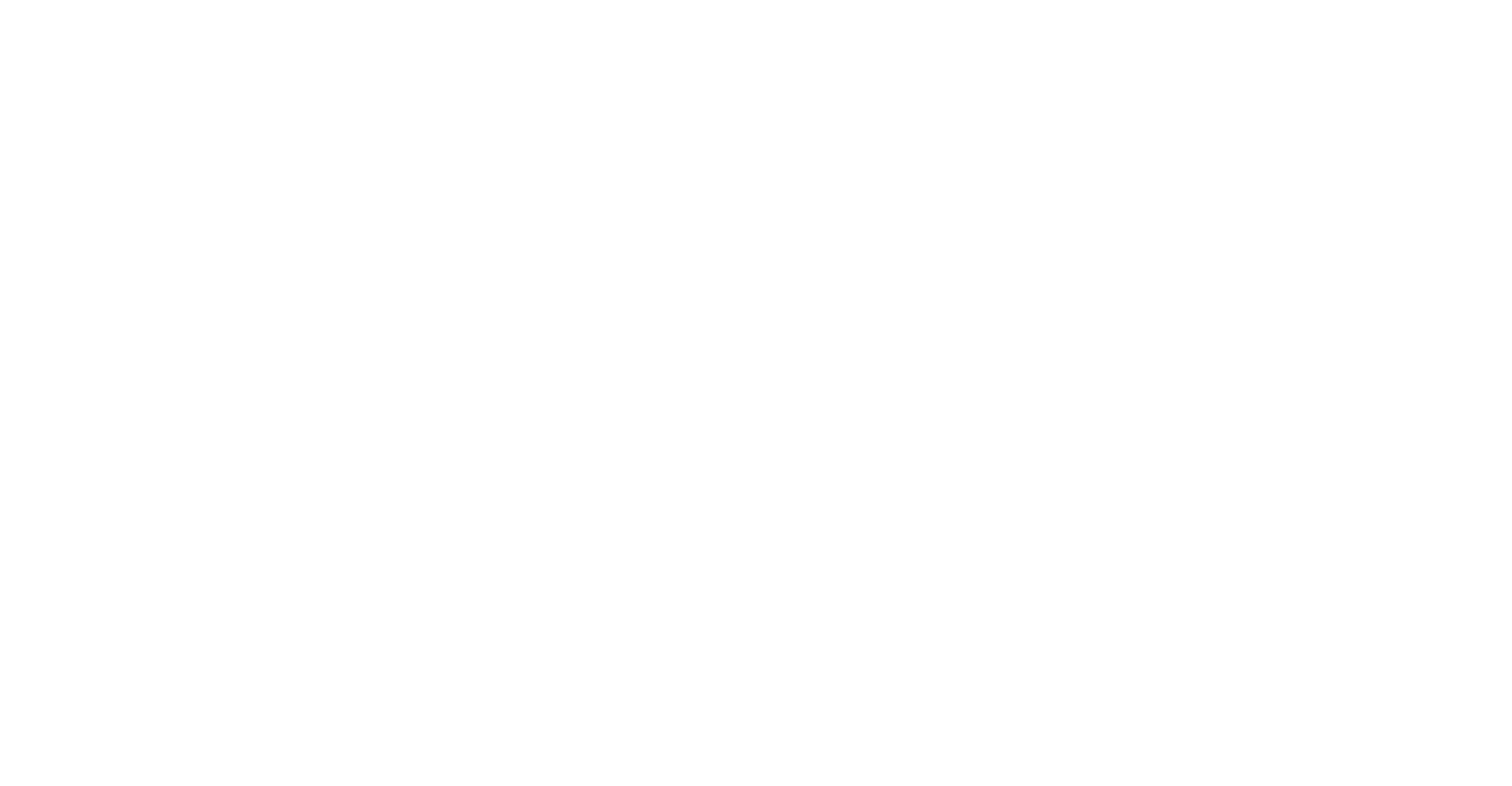 scroll, scrollTop: 0, scrollLeft: 0, axis: both 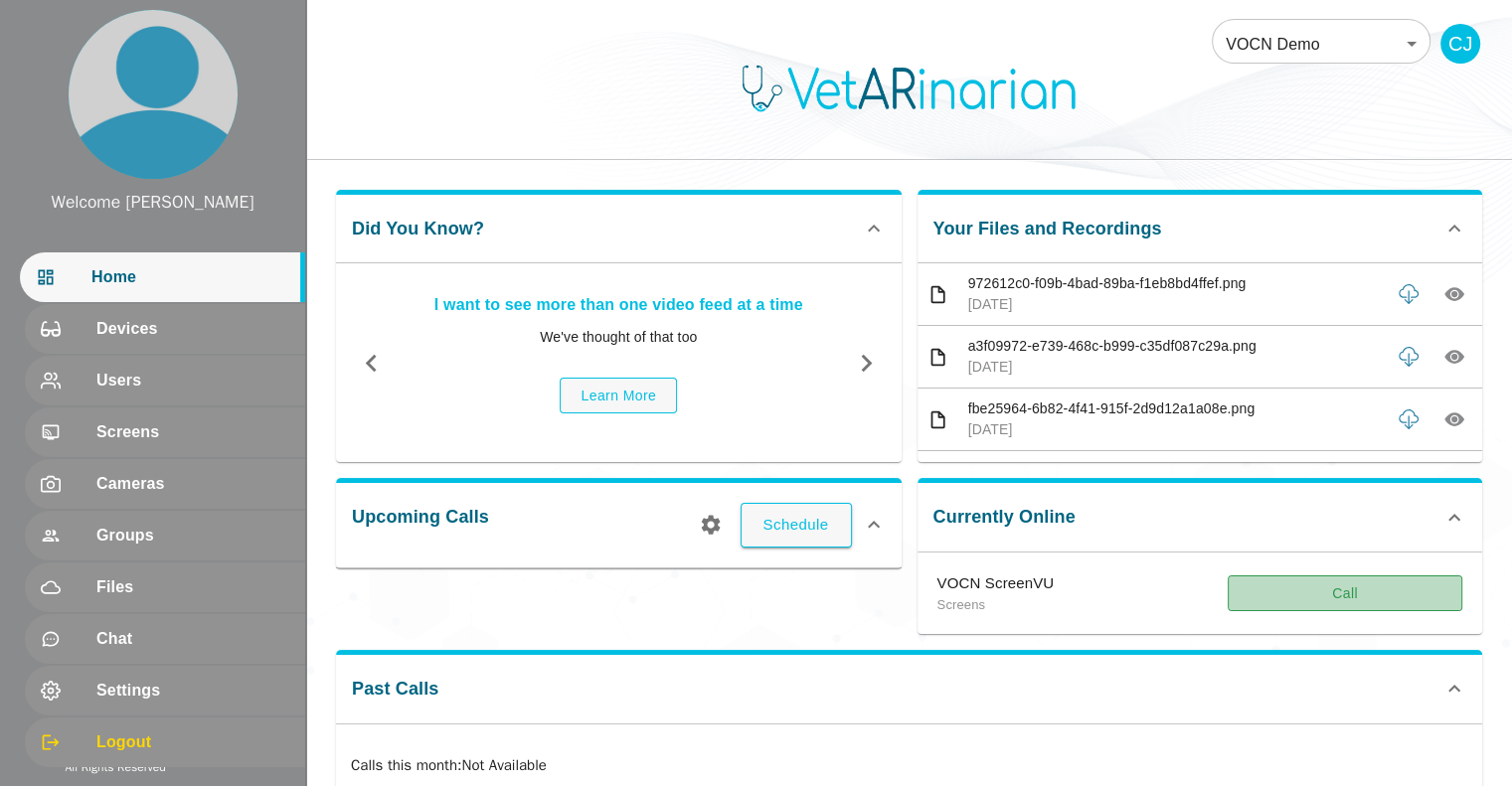 click on "Call" at bounding box center [1345, 593] 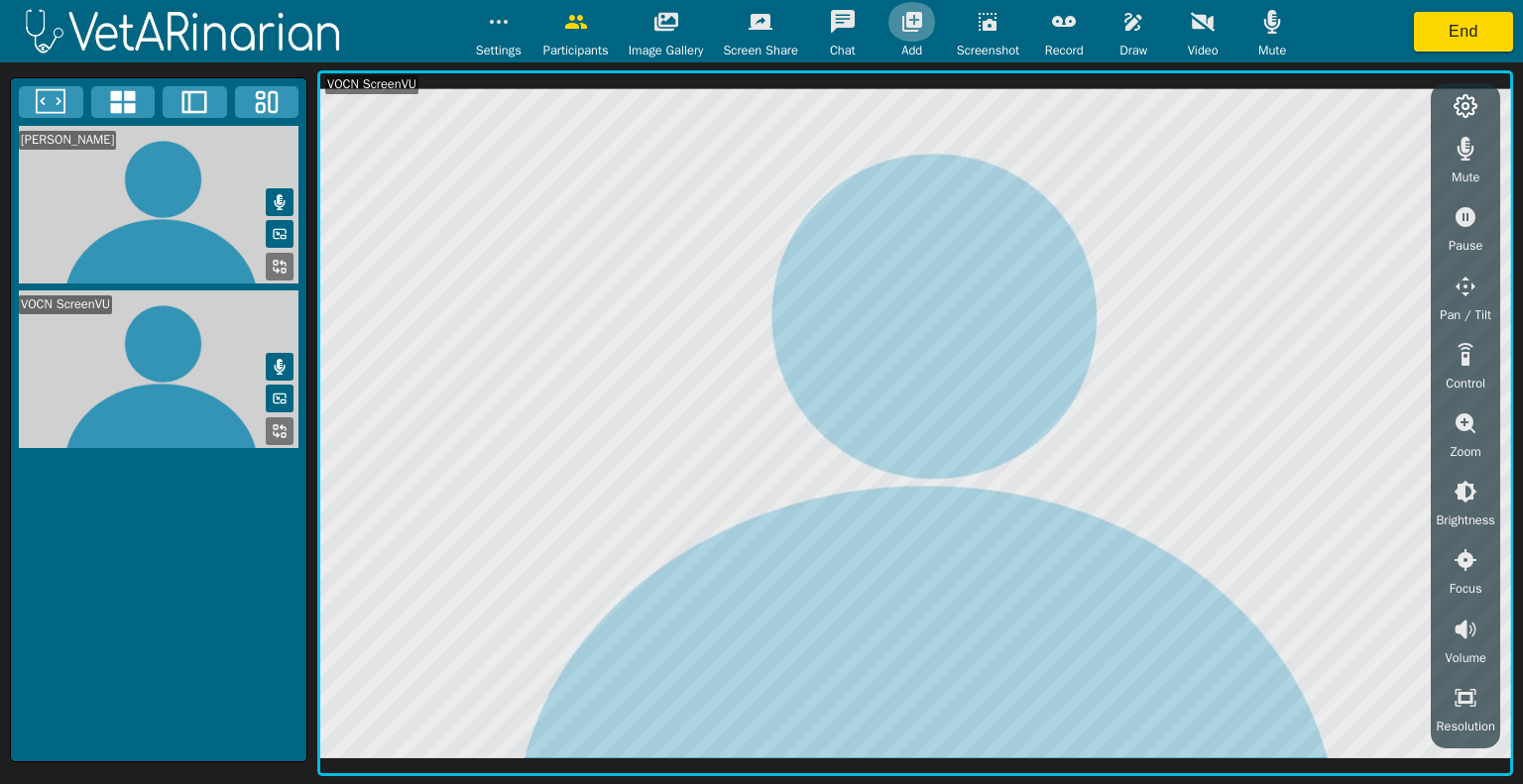 click 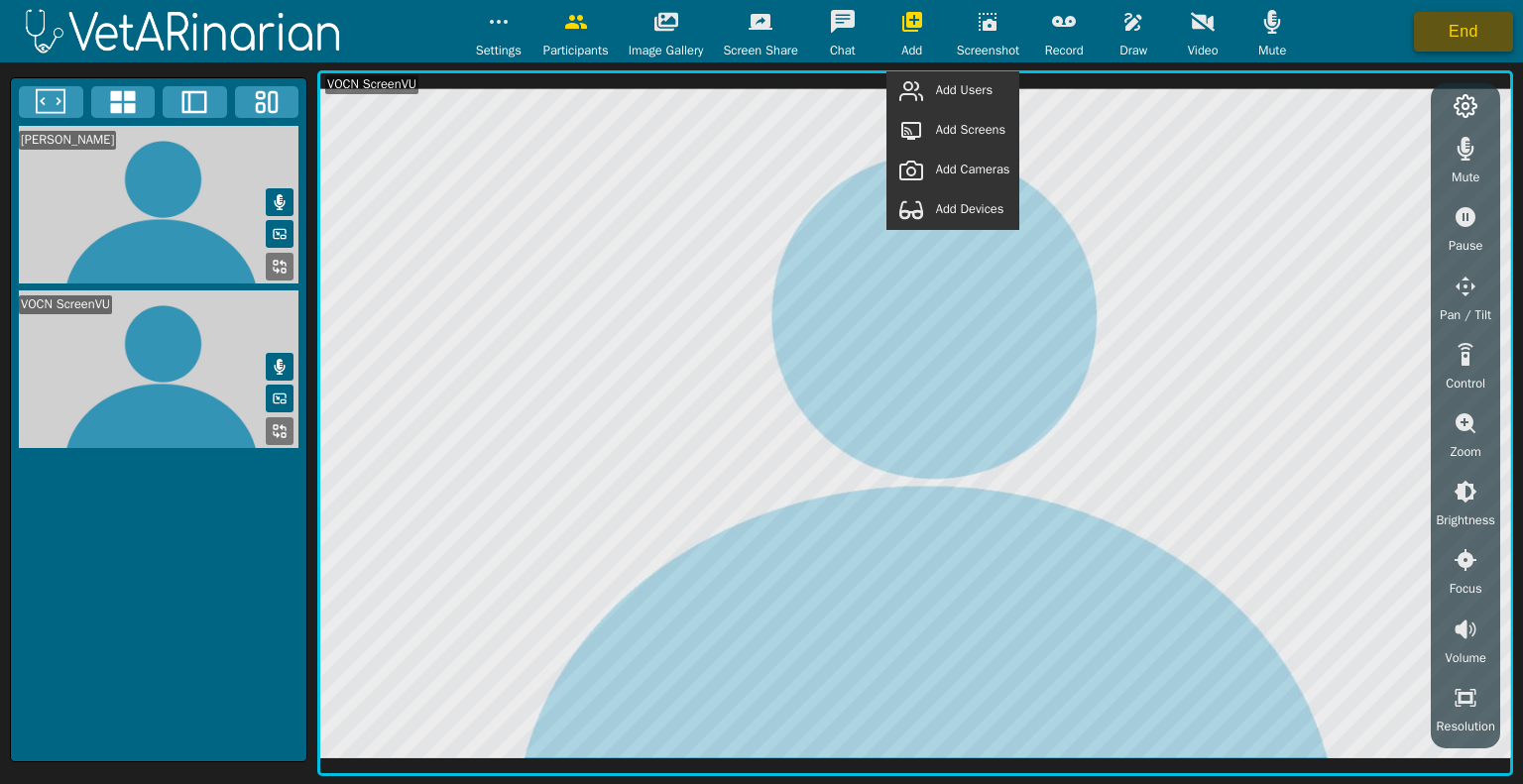 click on "End" at bounding box center [1464, 32] 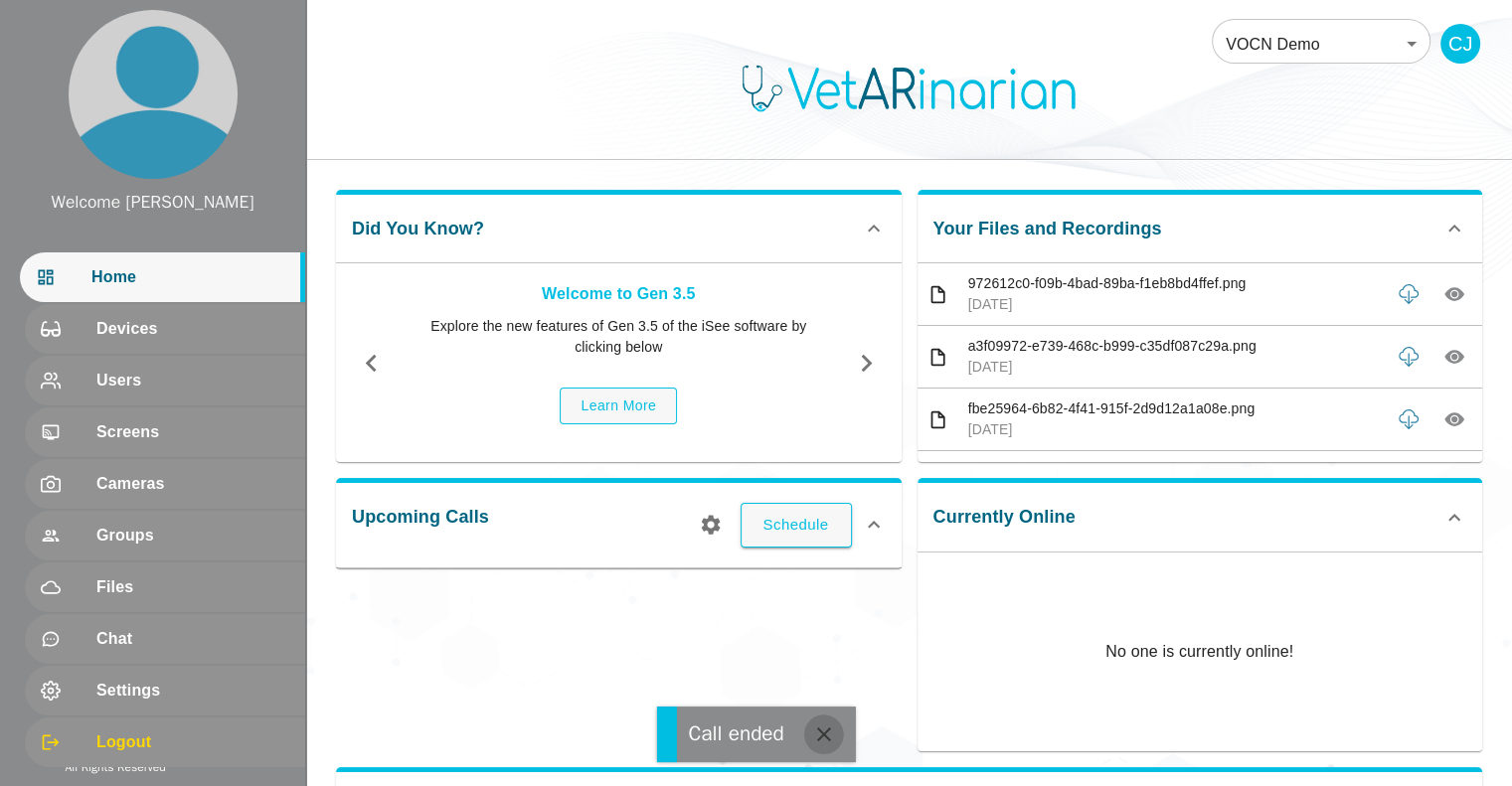click 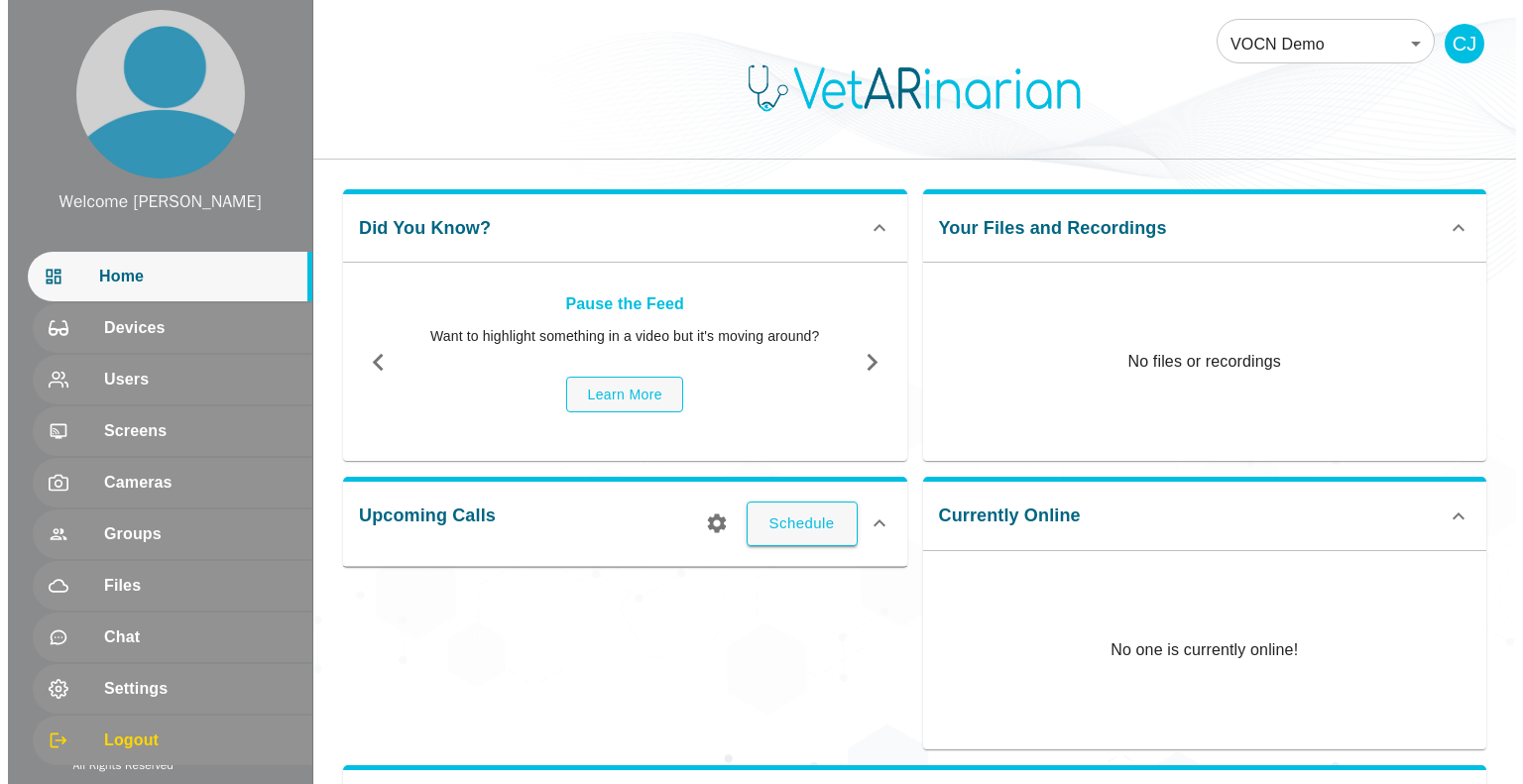 scroll, scrollTop: 0, scrollLeft: 0, axis: both 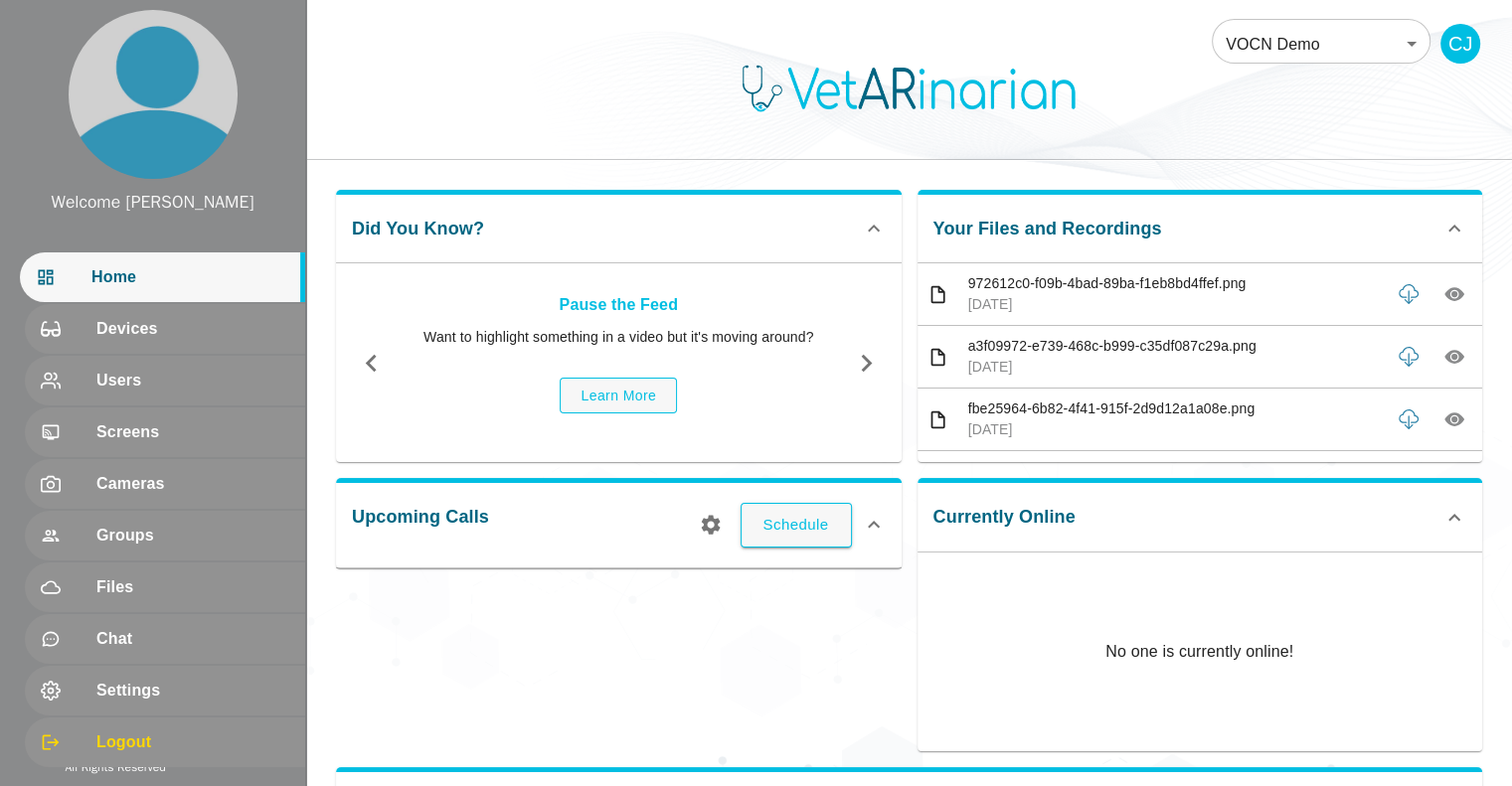 click 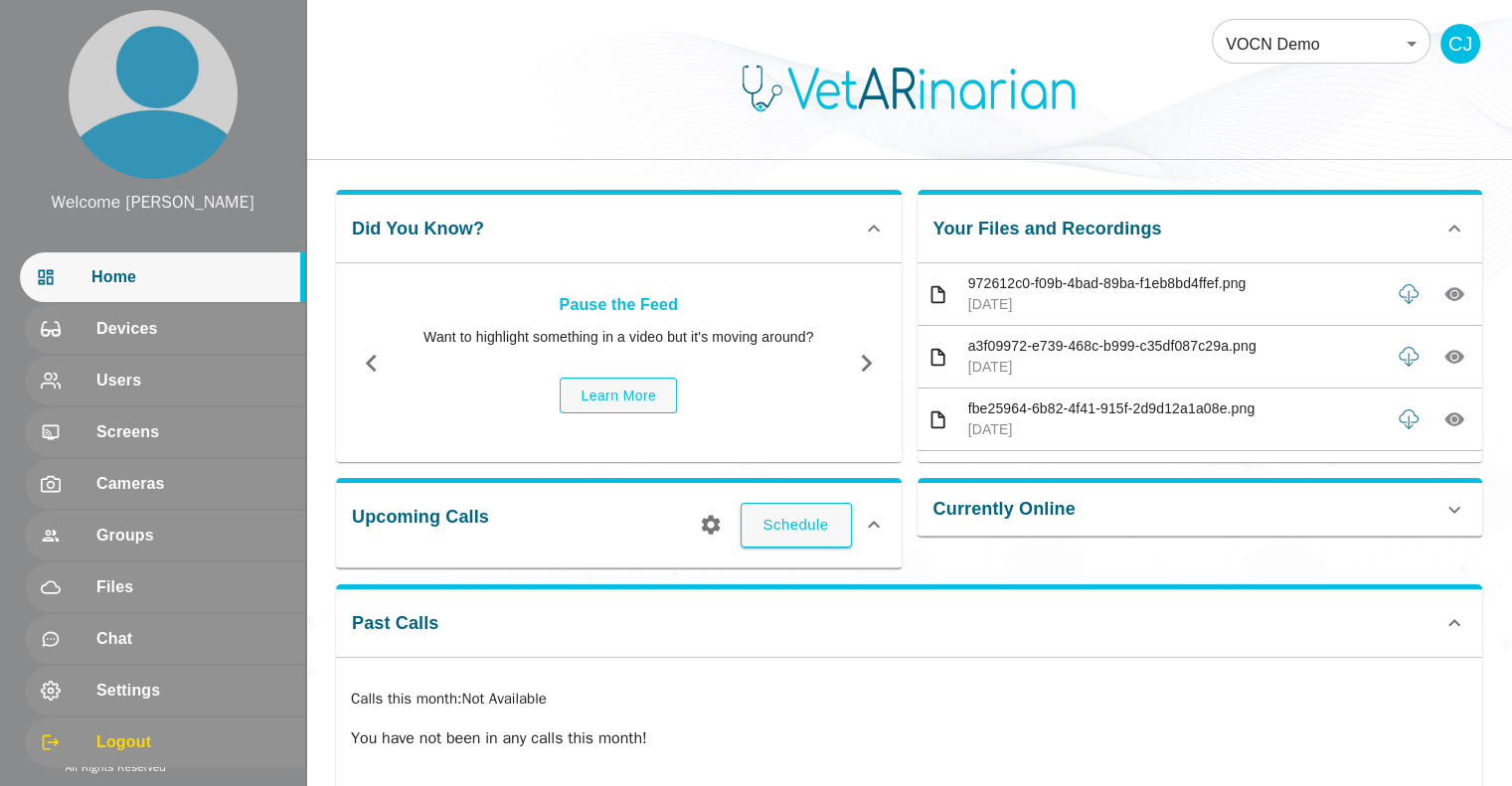 click 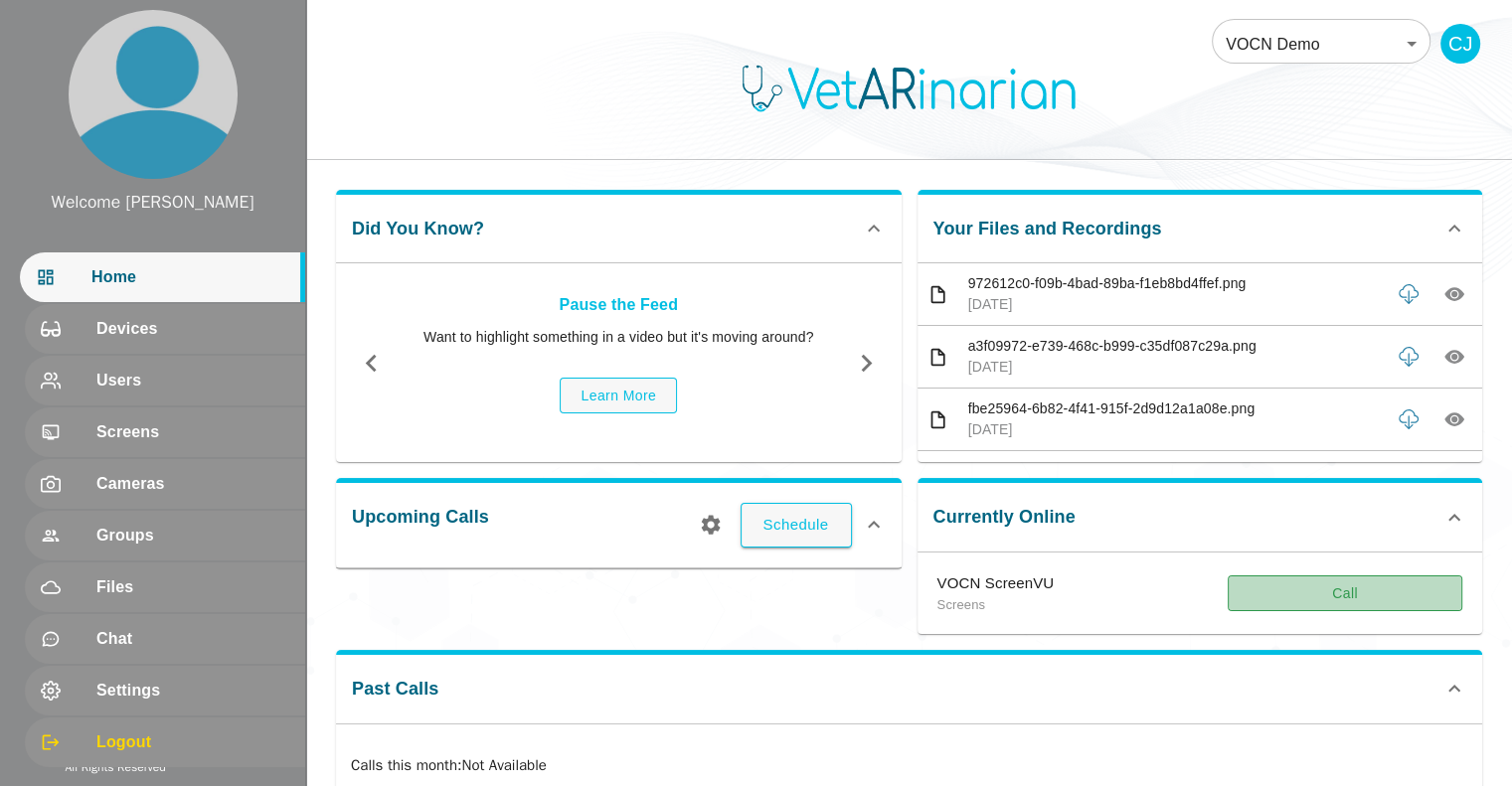 click on "Call" at bounding box center [1345, 593] 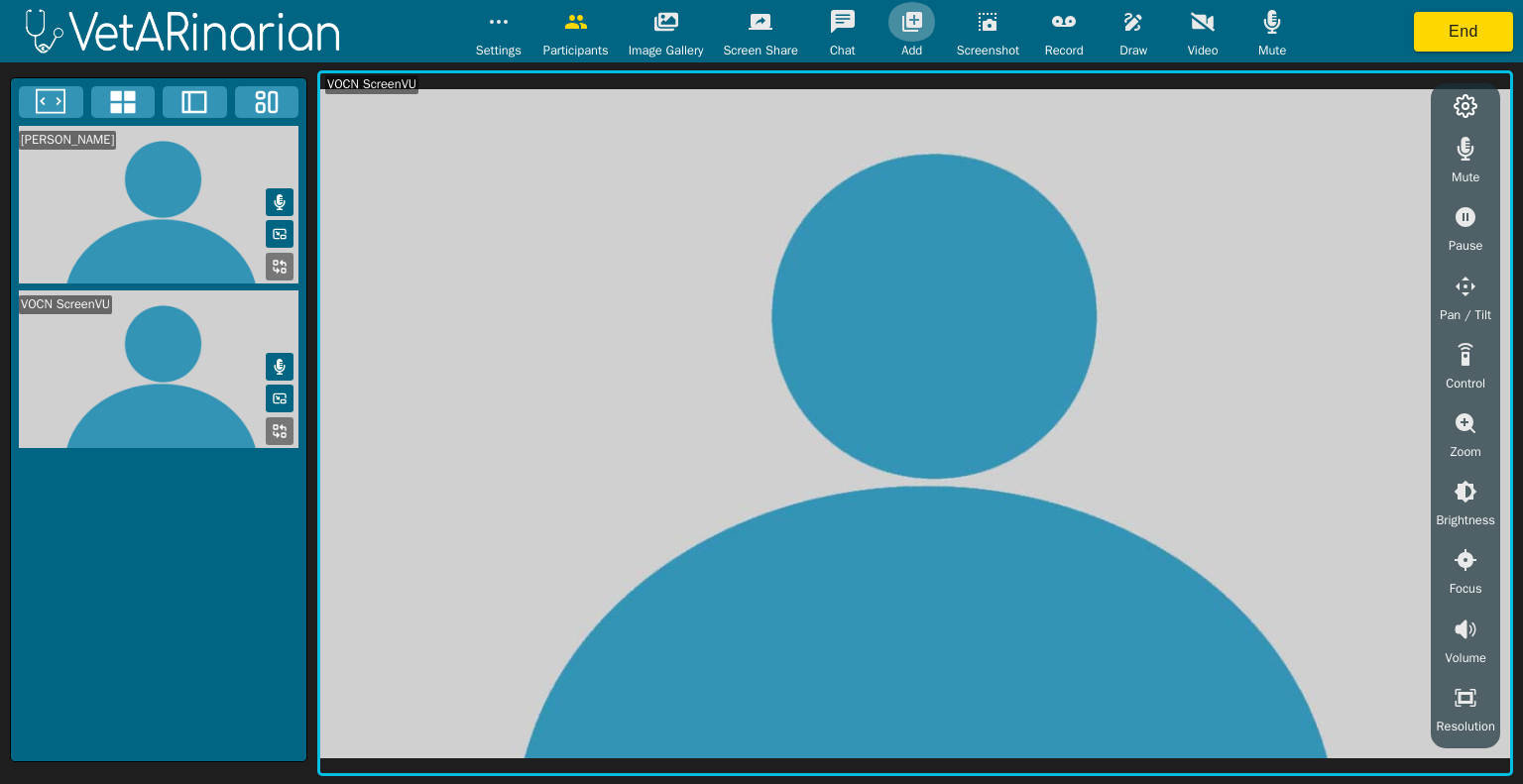 click 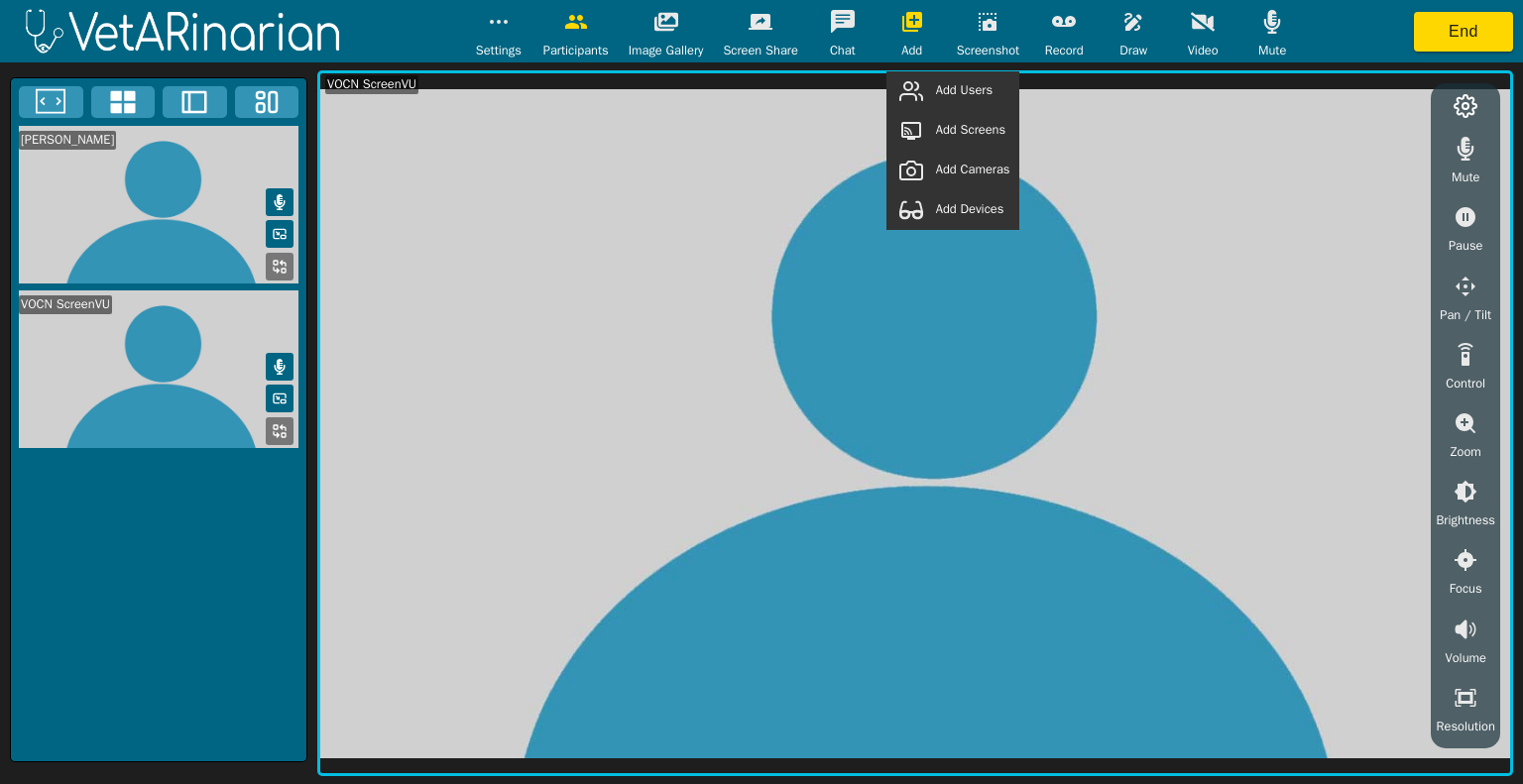 click on "Add Devices" at bounding box center [970, 209] 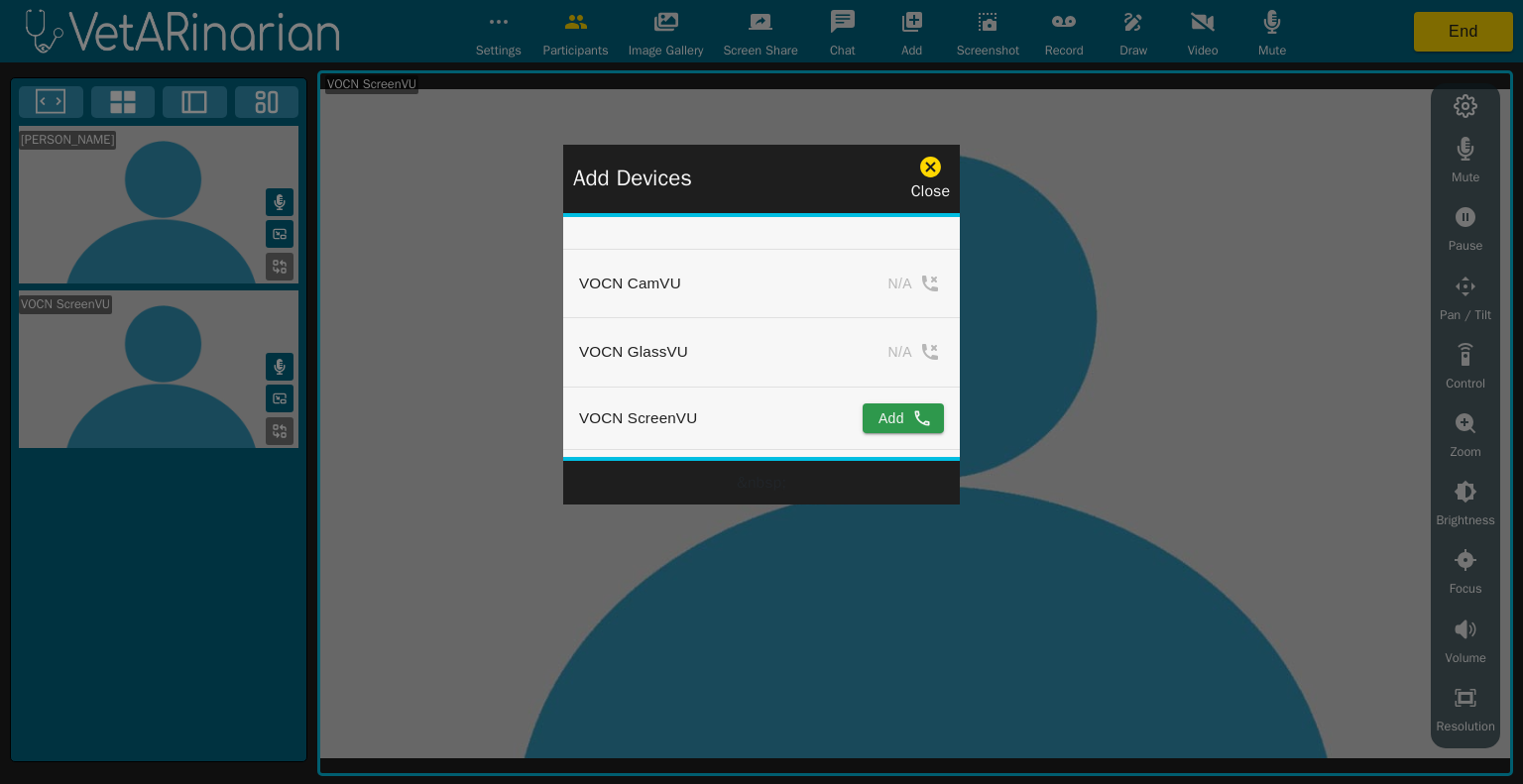 click 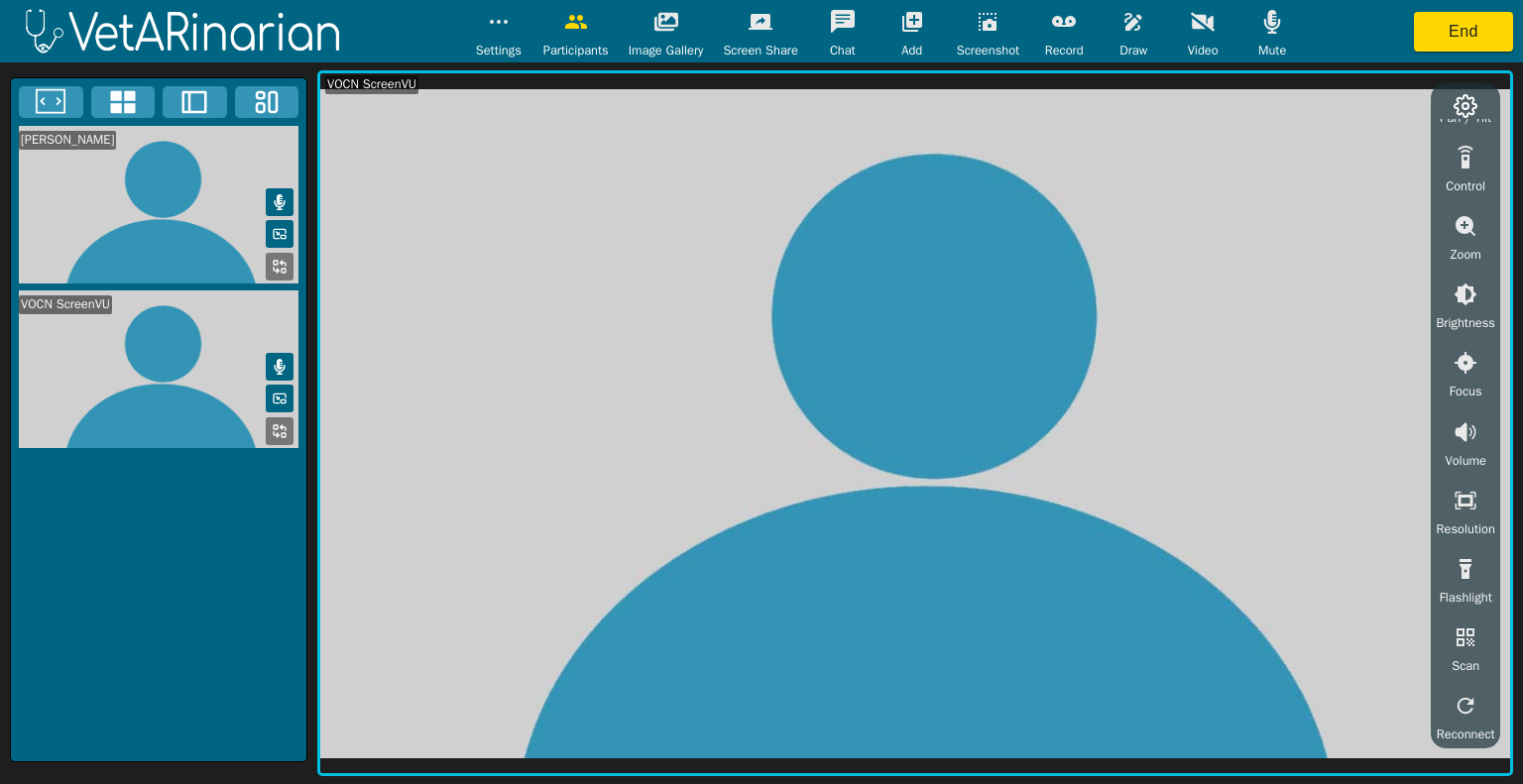 scroll, scrollTop: 202, scrollLeft: 0, axis: vertical 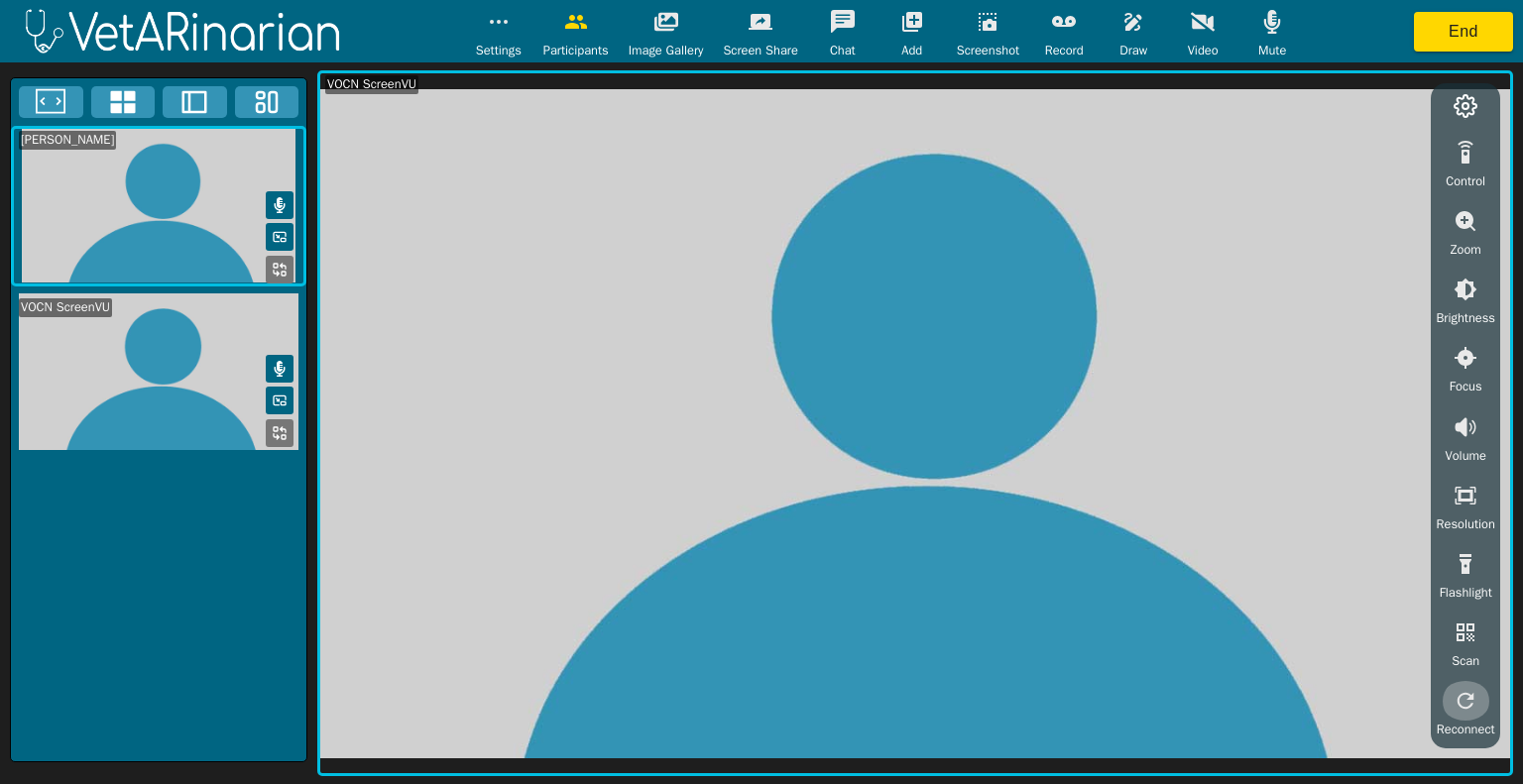drag, startPoint x: 1456, startPoint y: 597, endPoint x: 1463, endPoint y: 684, distance: 87.28115 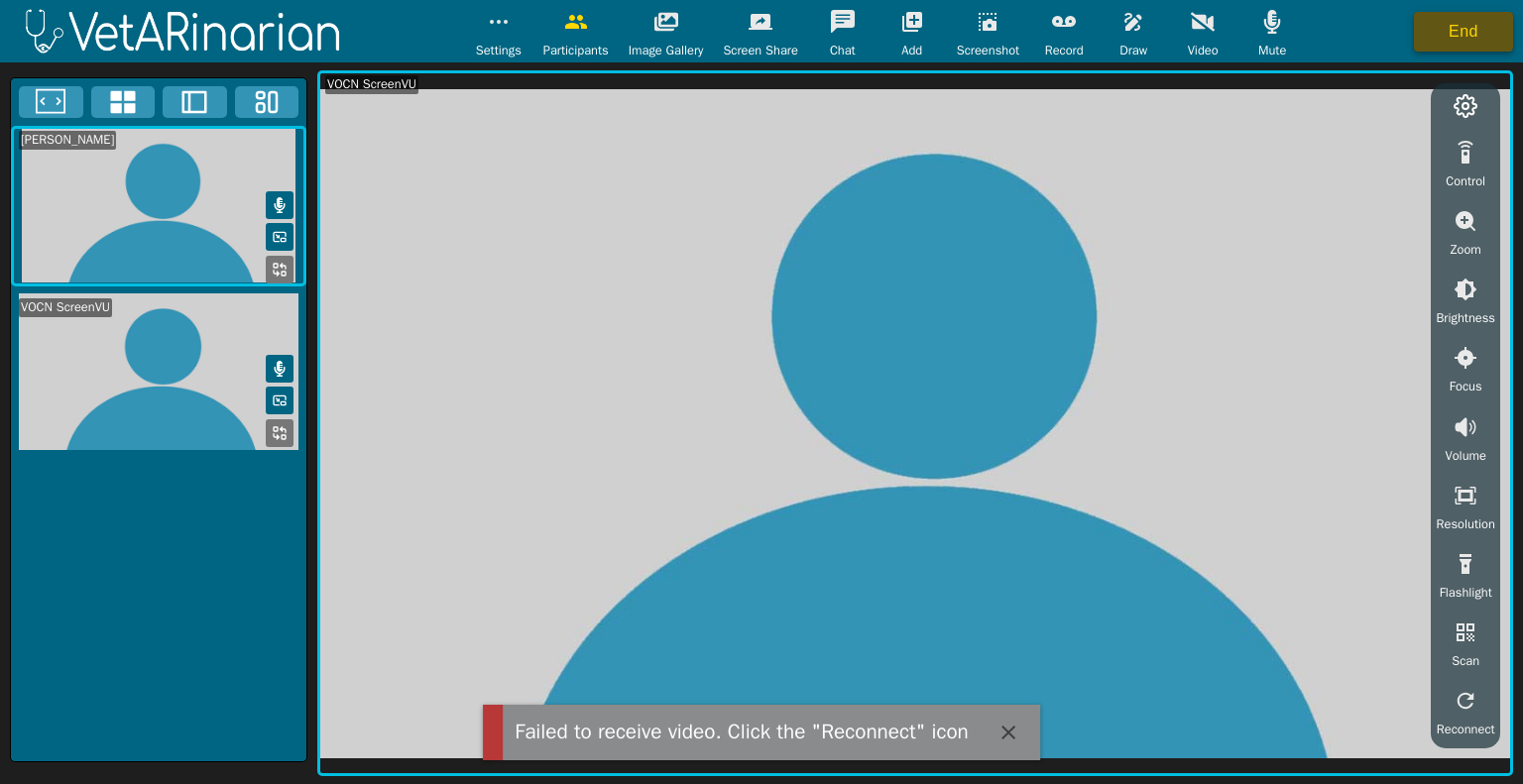 click on "End" at bounding box center (1464, 32) 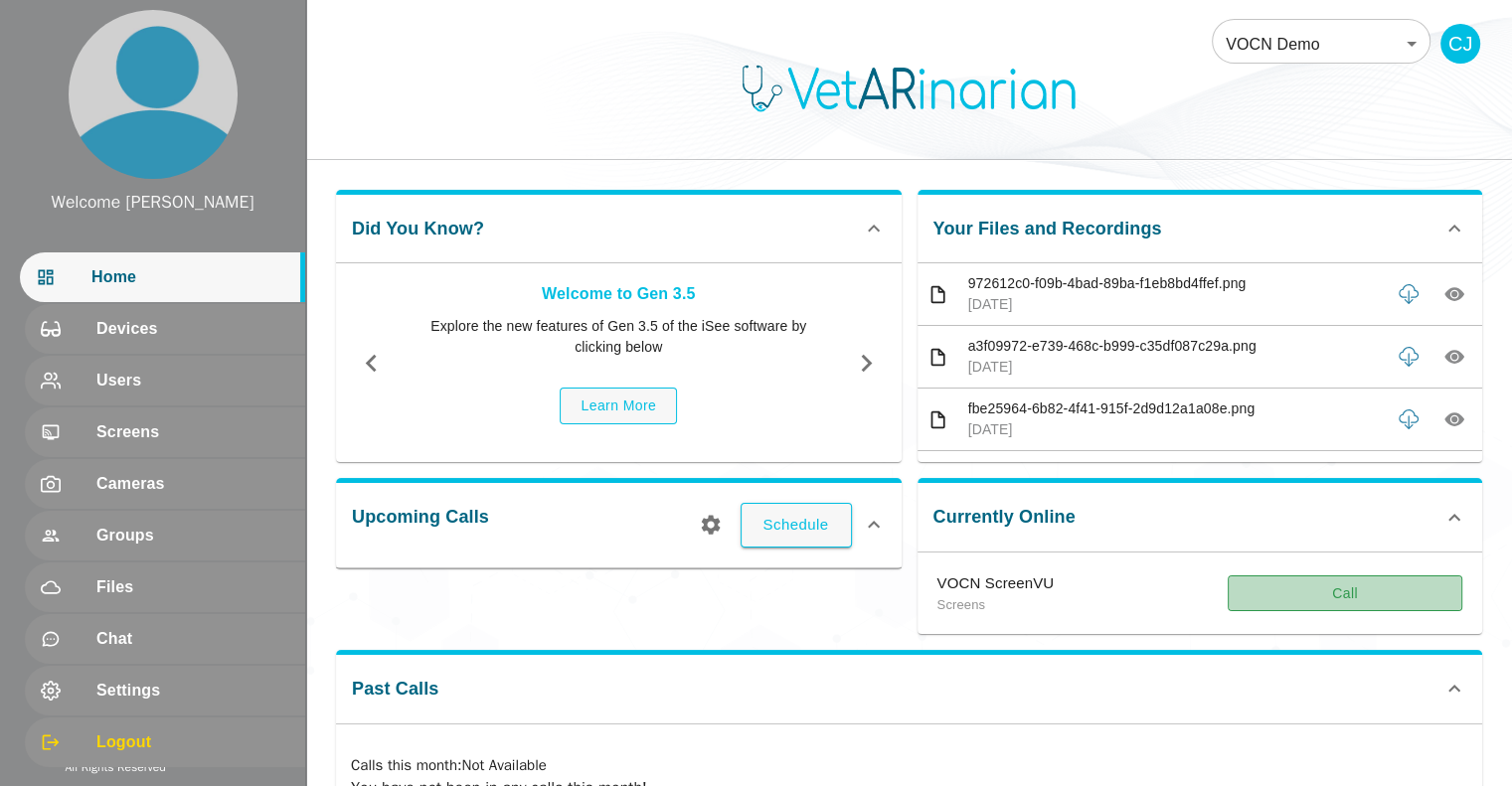 click on "Call" at bounding box center (1345, 593) 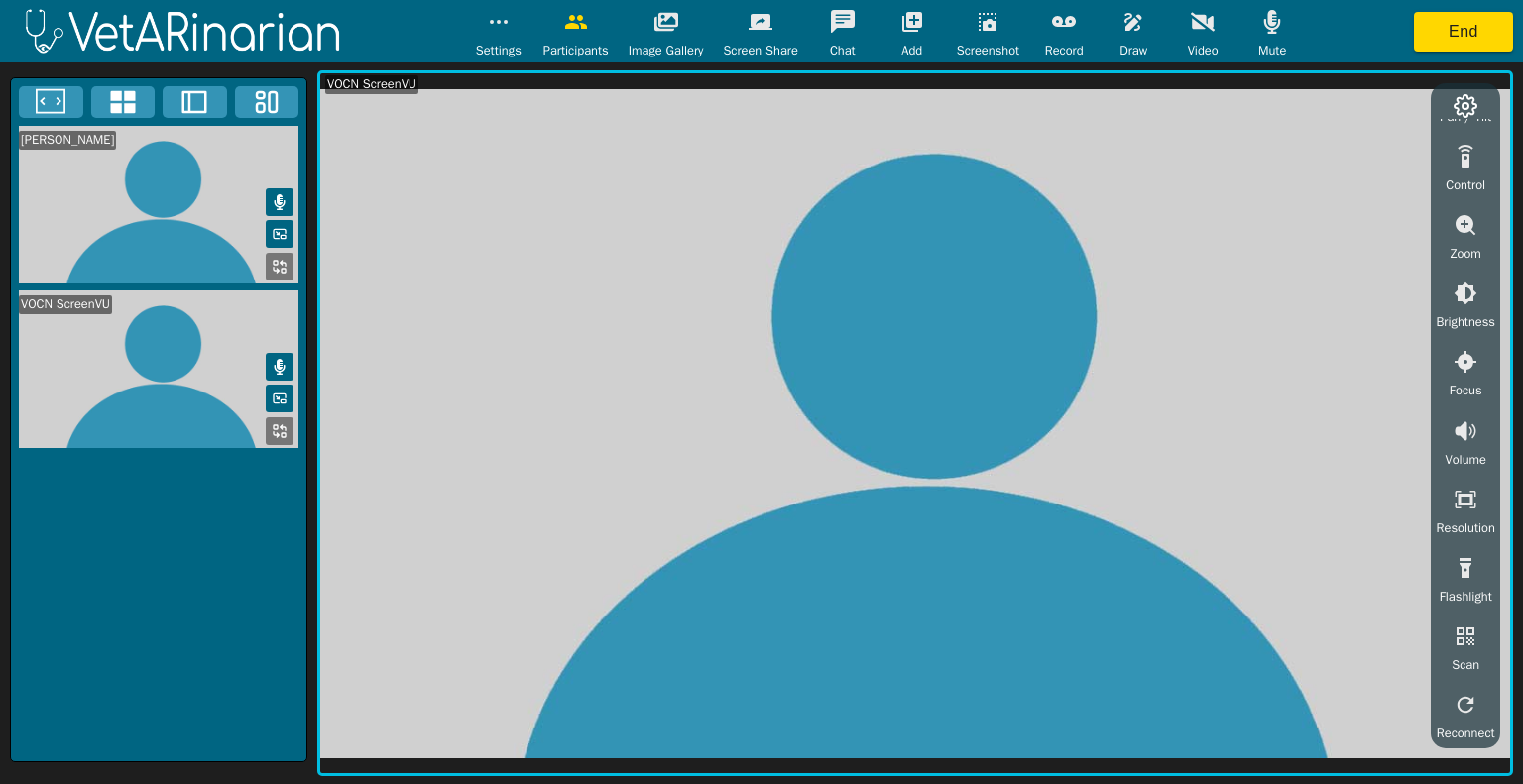 scroll, scrollTop: 202, scrollLeft: 0, axis: vertical 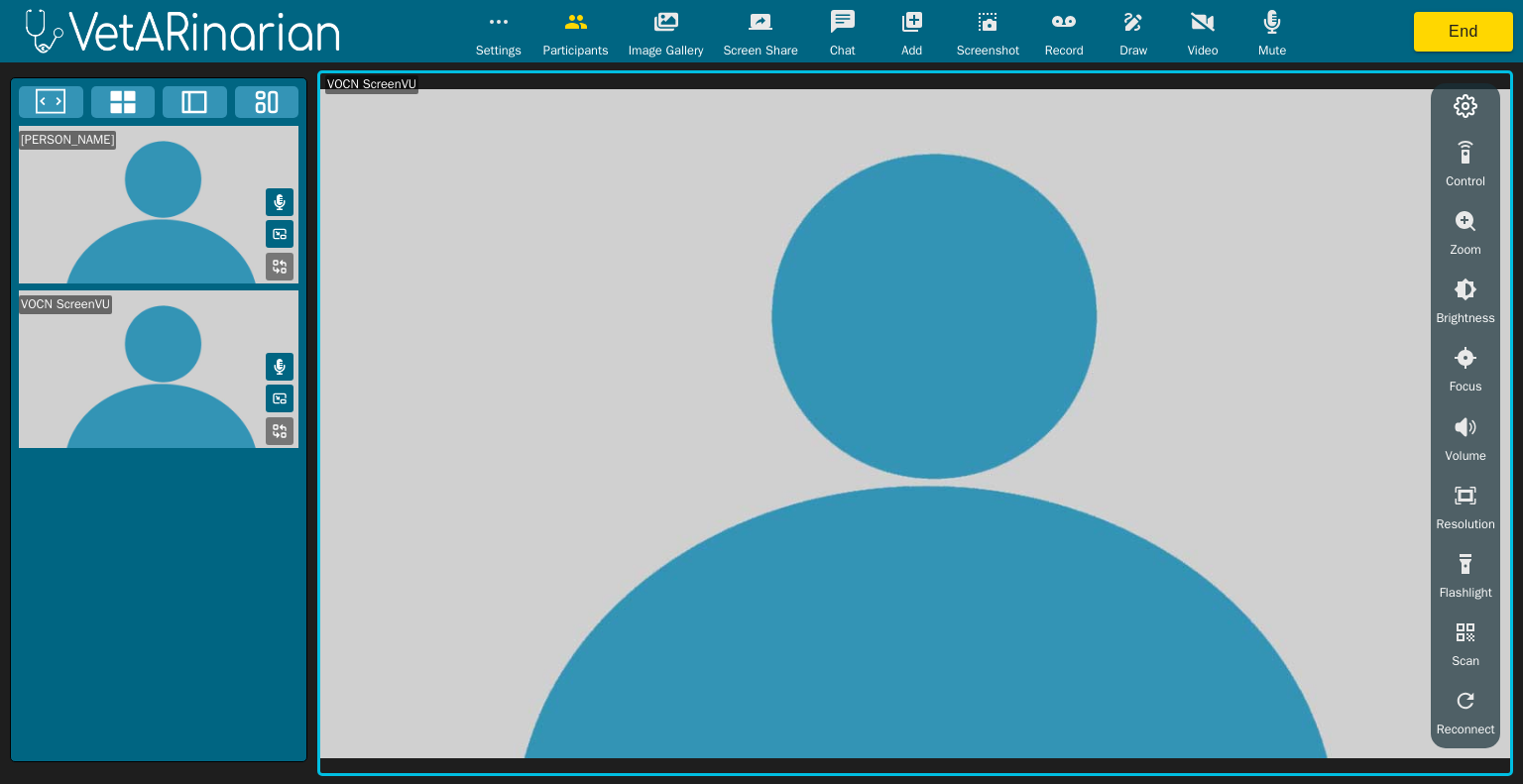 click at bounding box center (1465, 701) 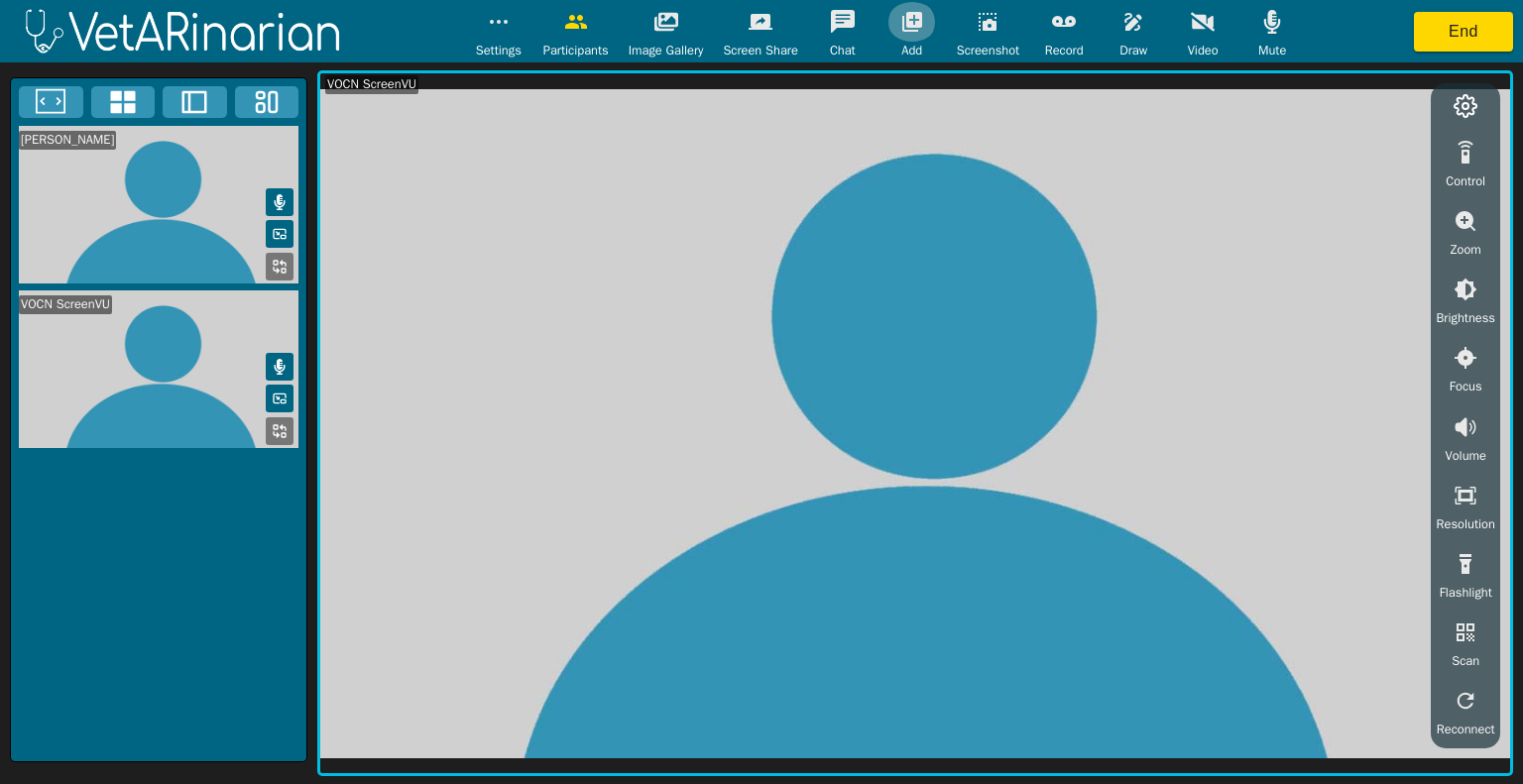click 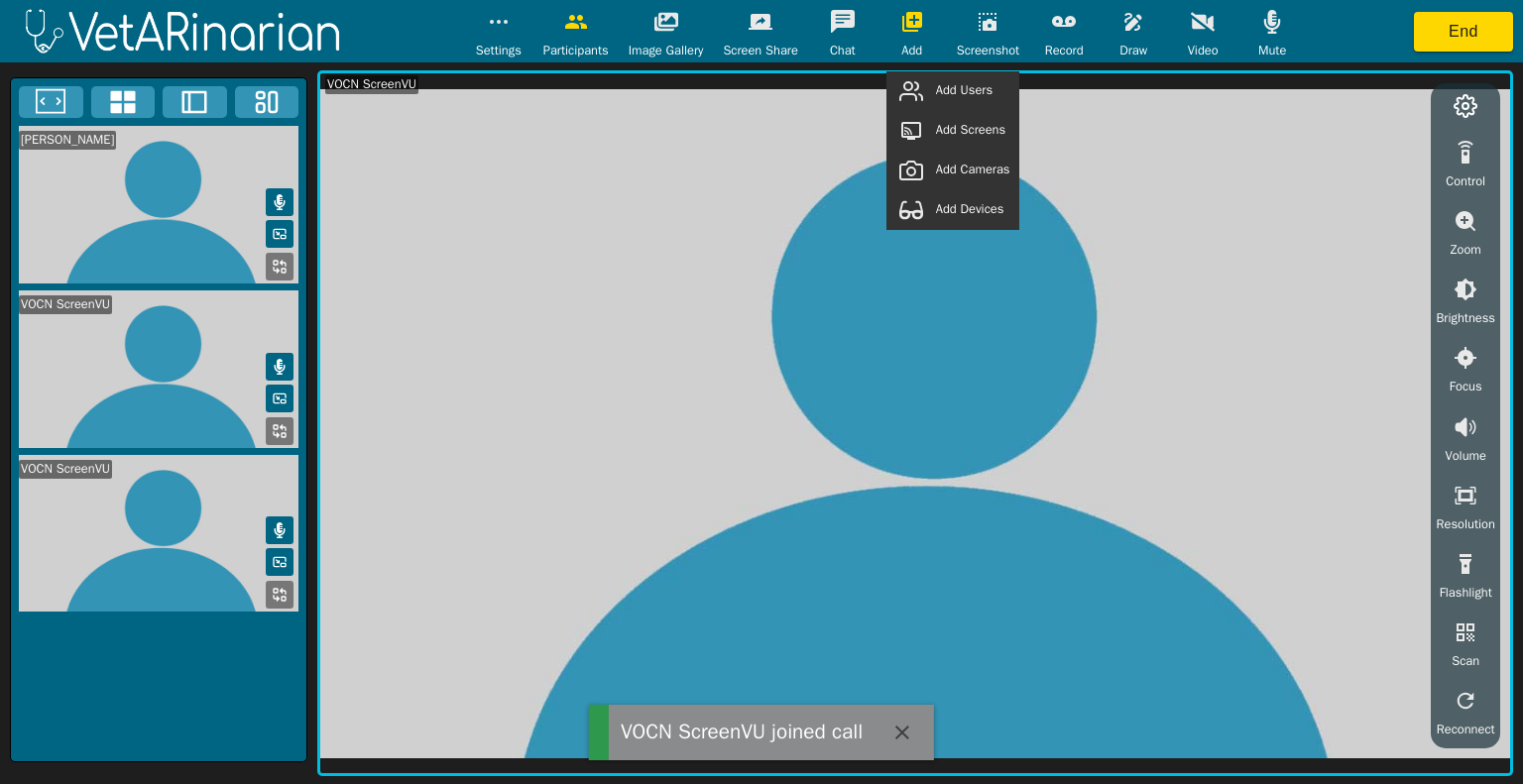 click at bounding box center [911, 210] 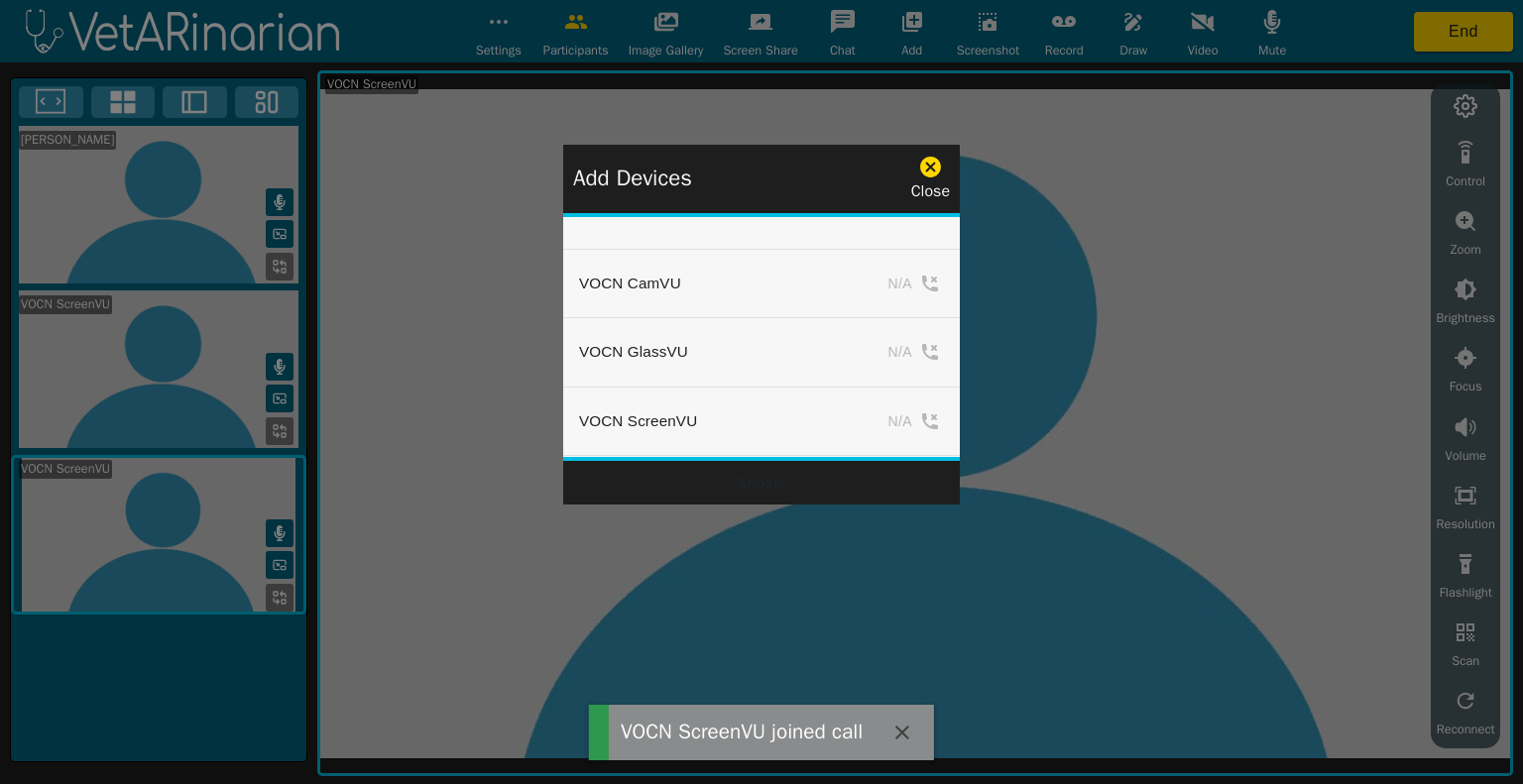 click 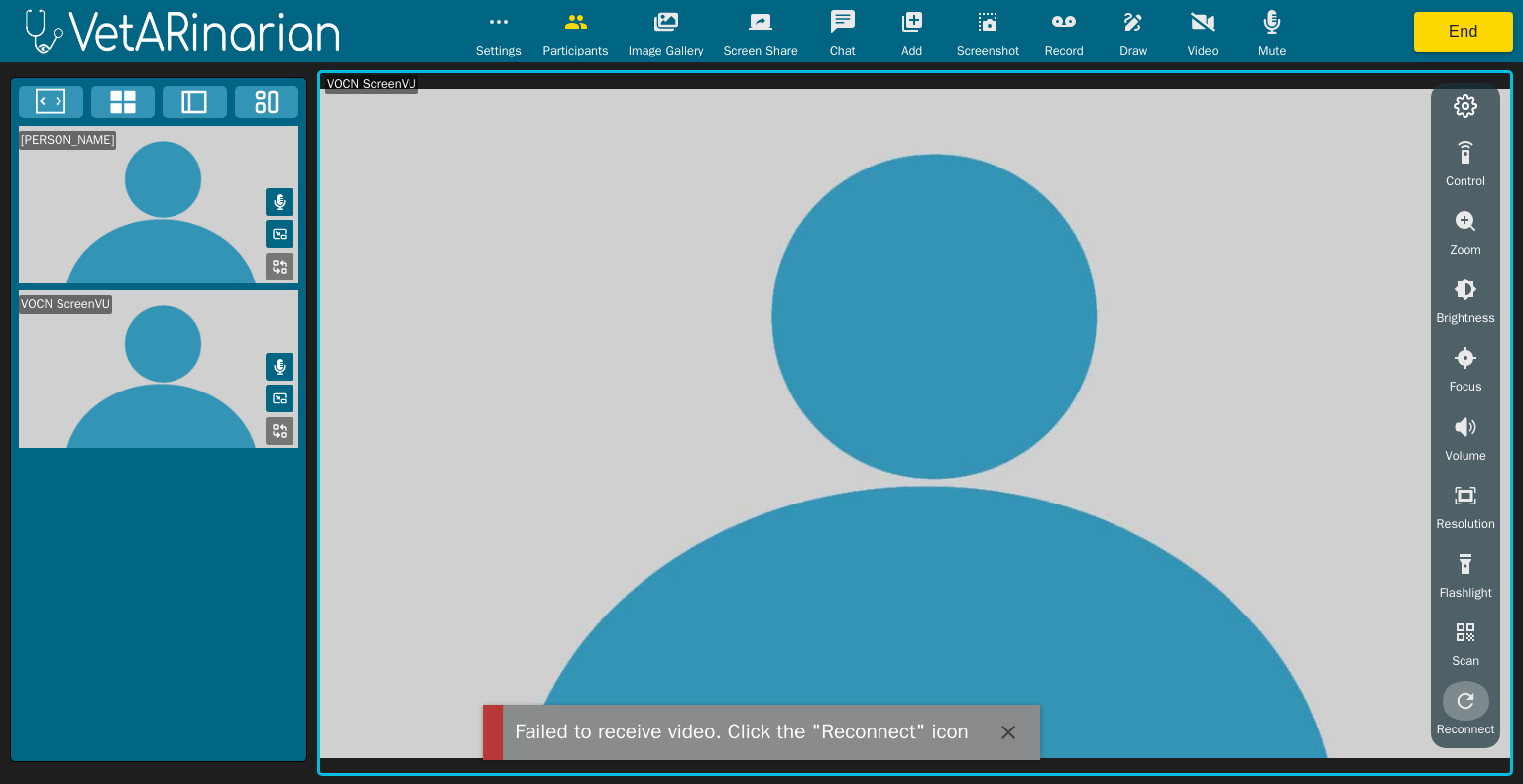 click at bounding box center [1465, 701] 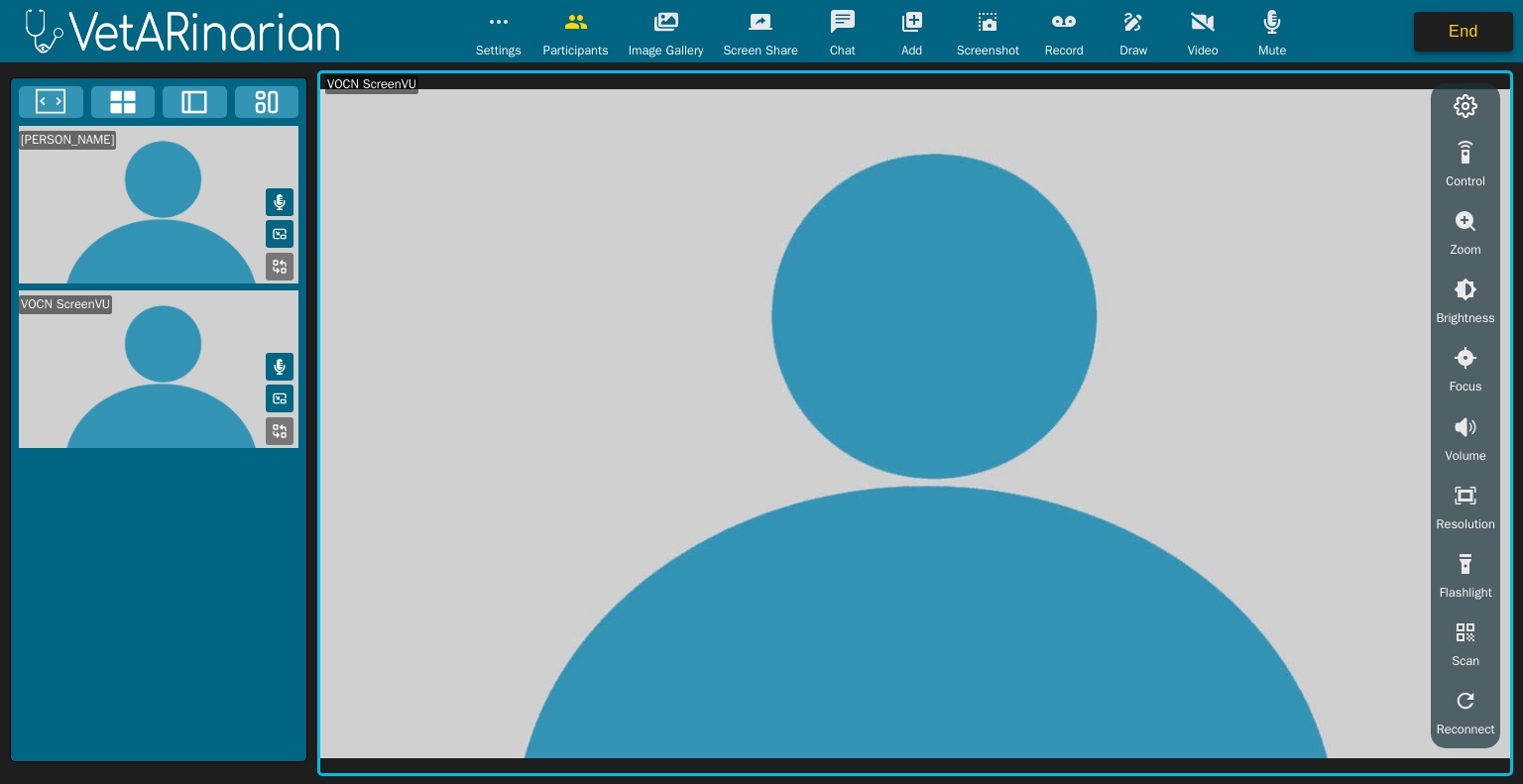 click on "End" at bounding box center (1464, 32) 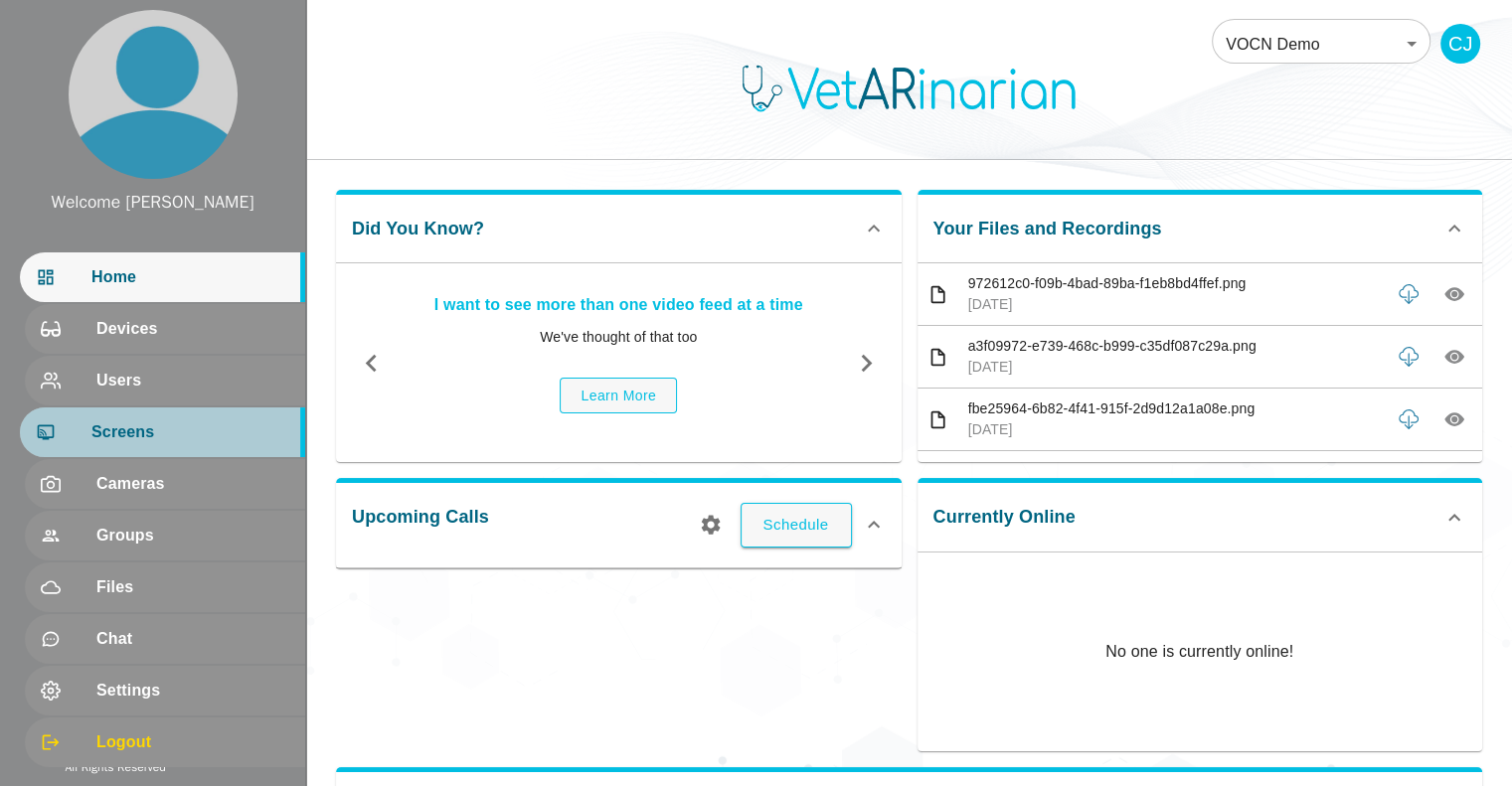 click on "Screens" at bounding box center (162, 432) 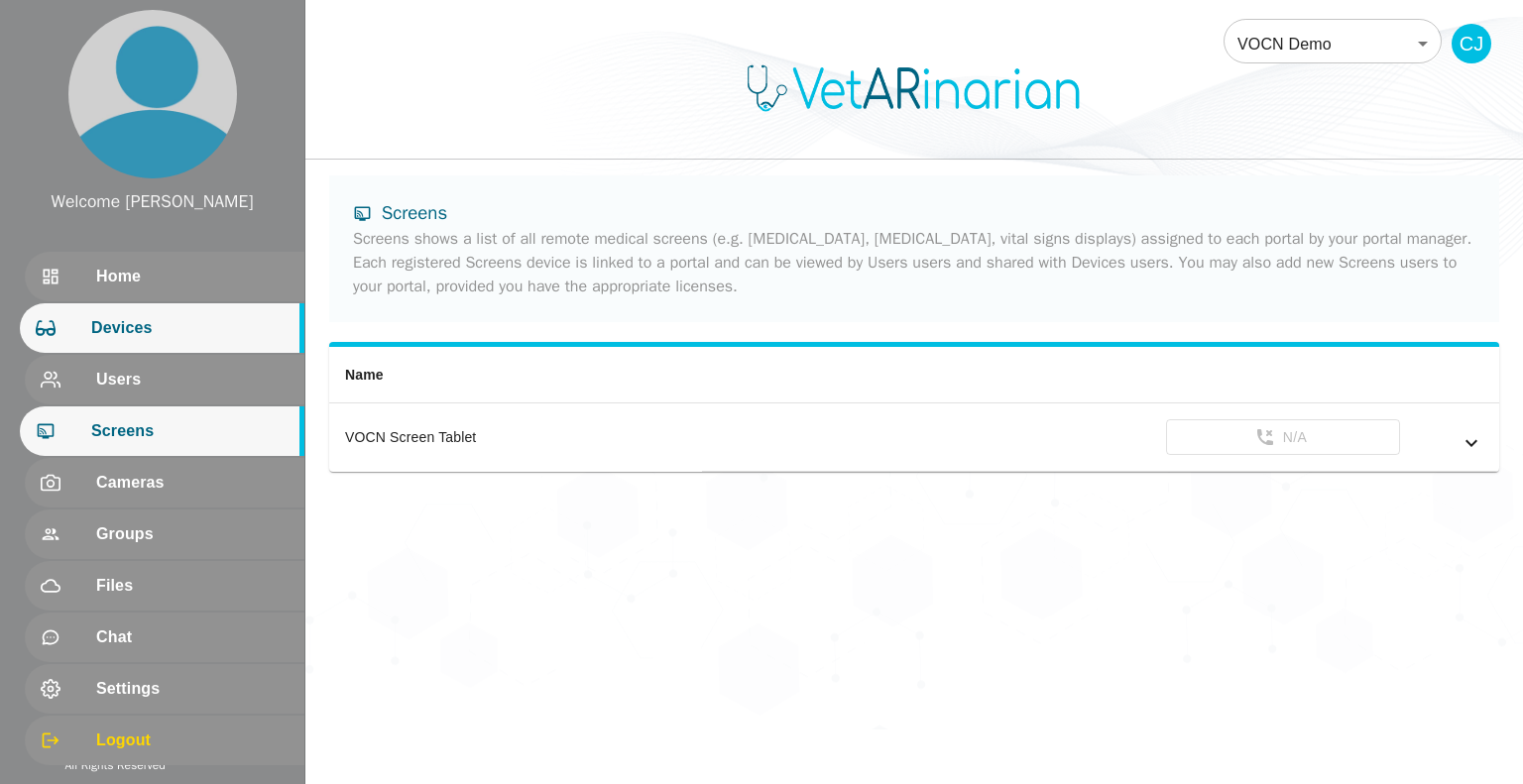 click on "Devices" at bounding box center [162, 328] 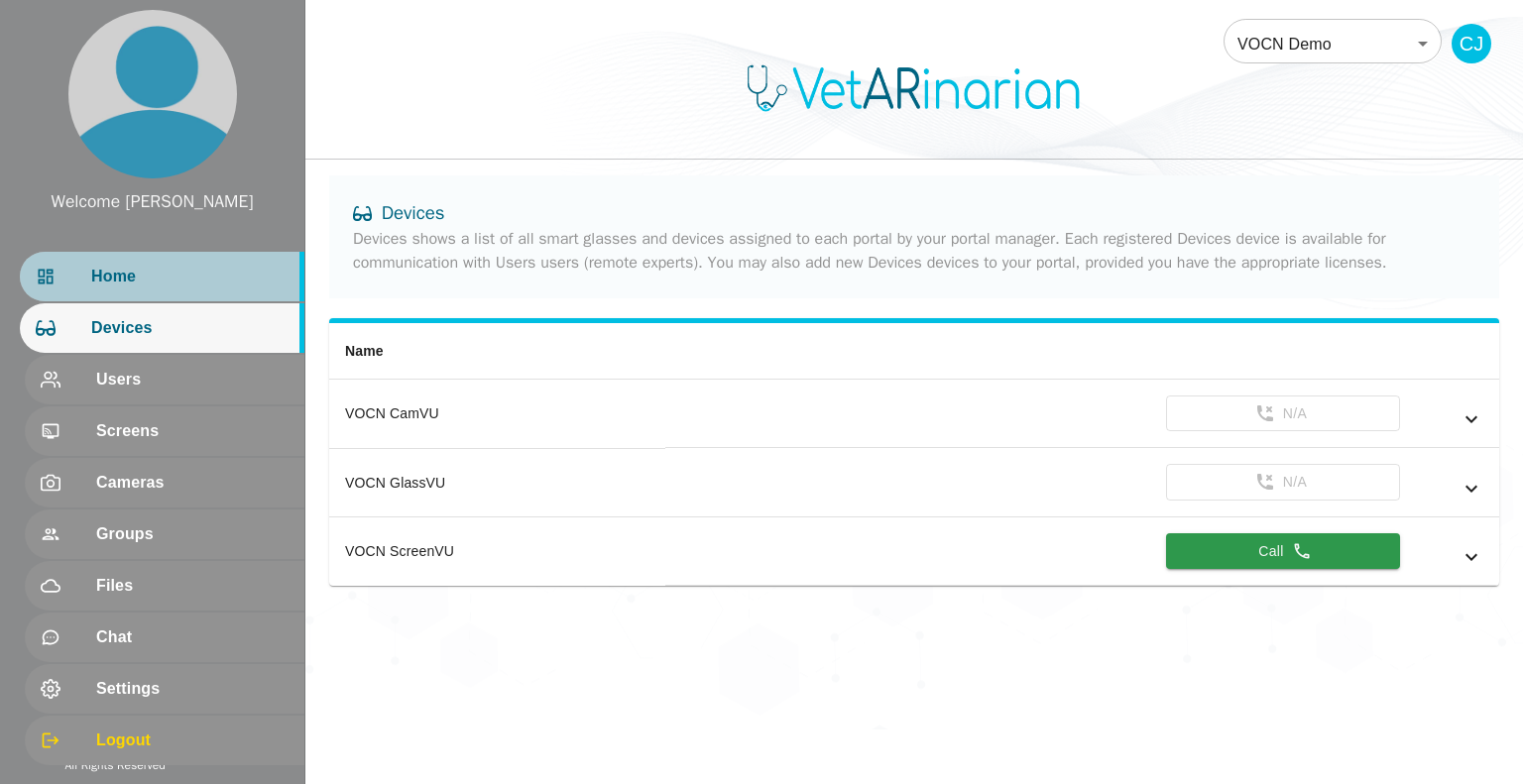 click on "Home" at bounding box center [189, 277] 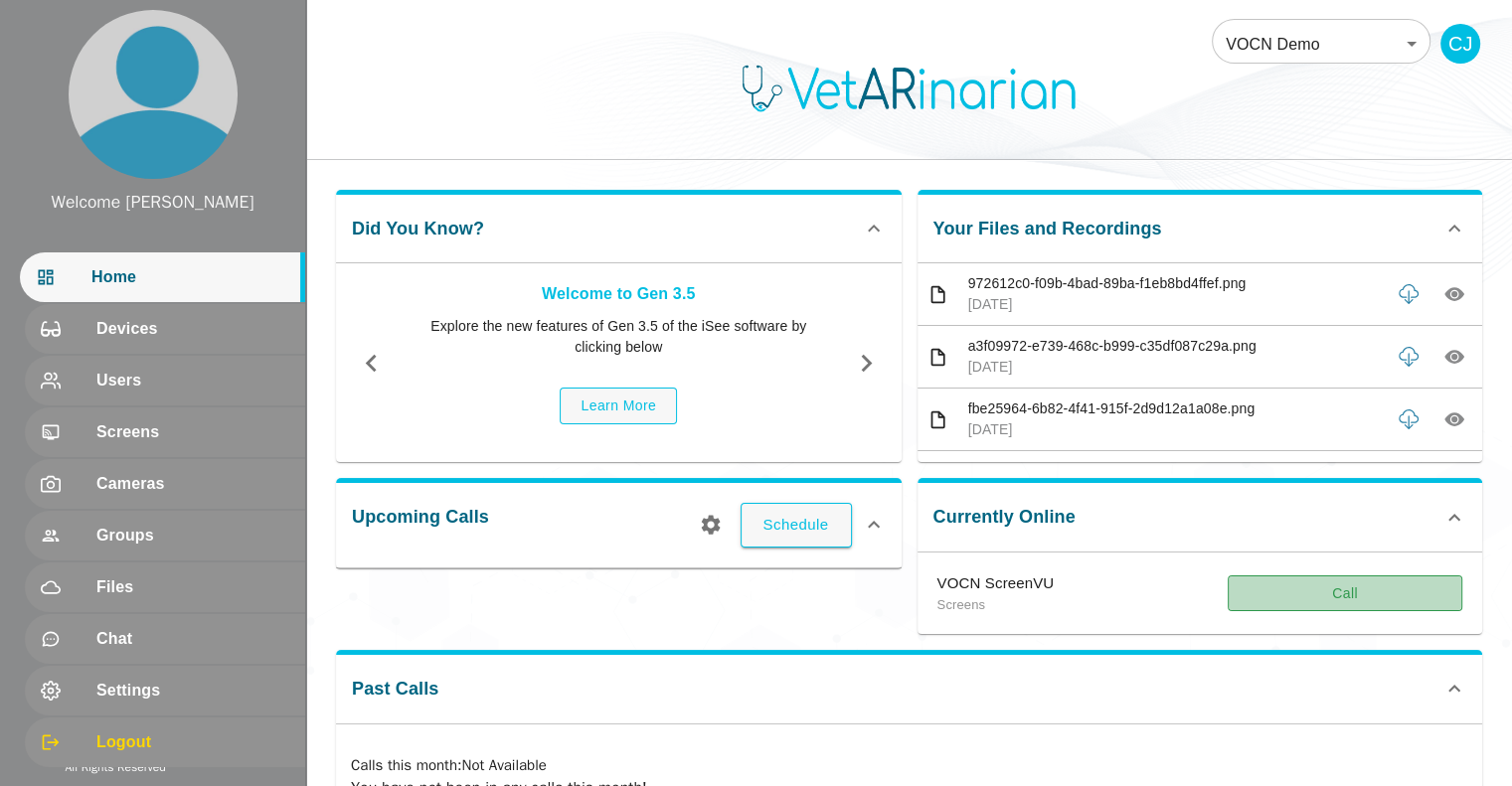 click on "Call" at bounding box center [1345, 593] 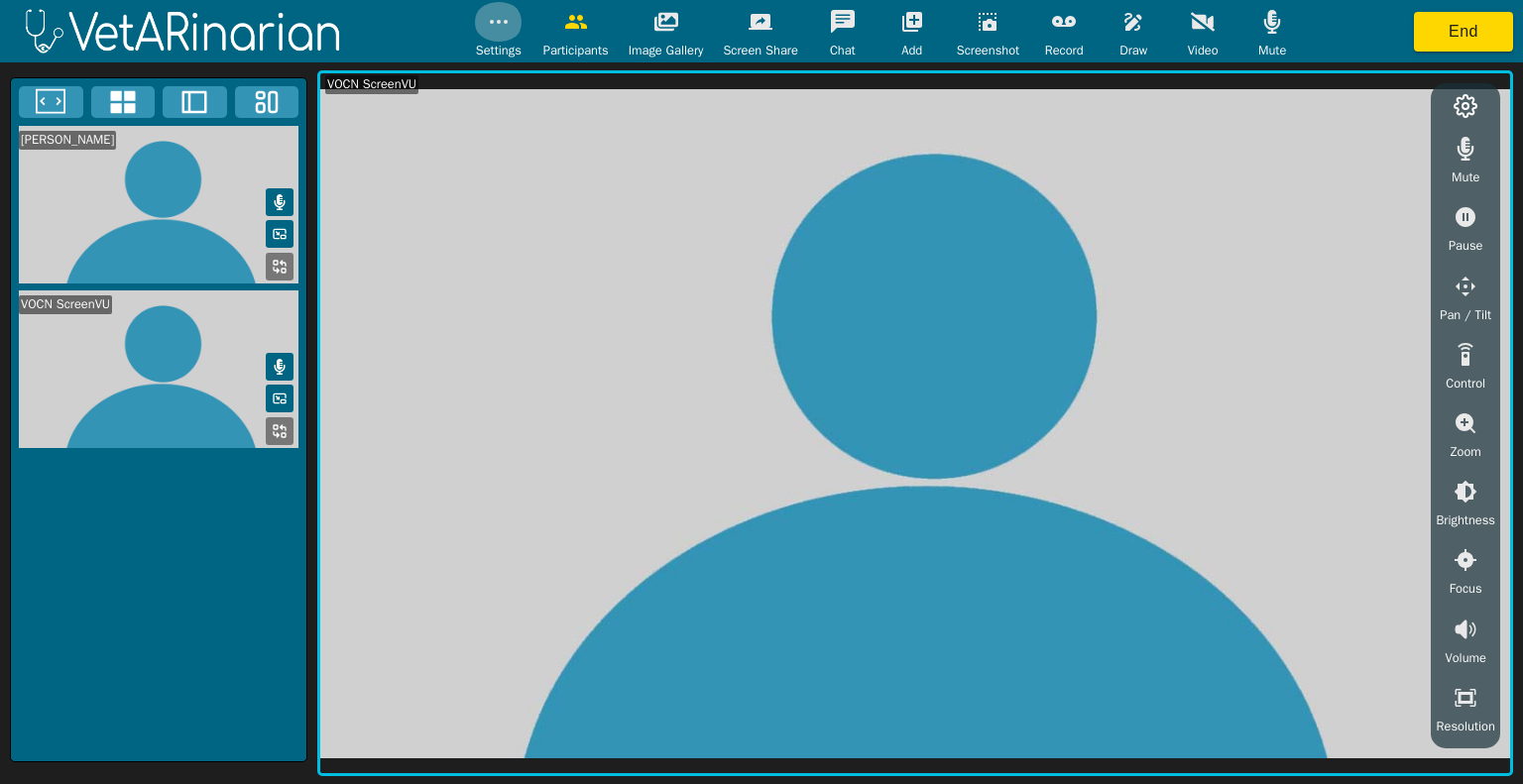 click 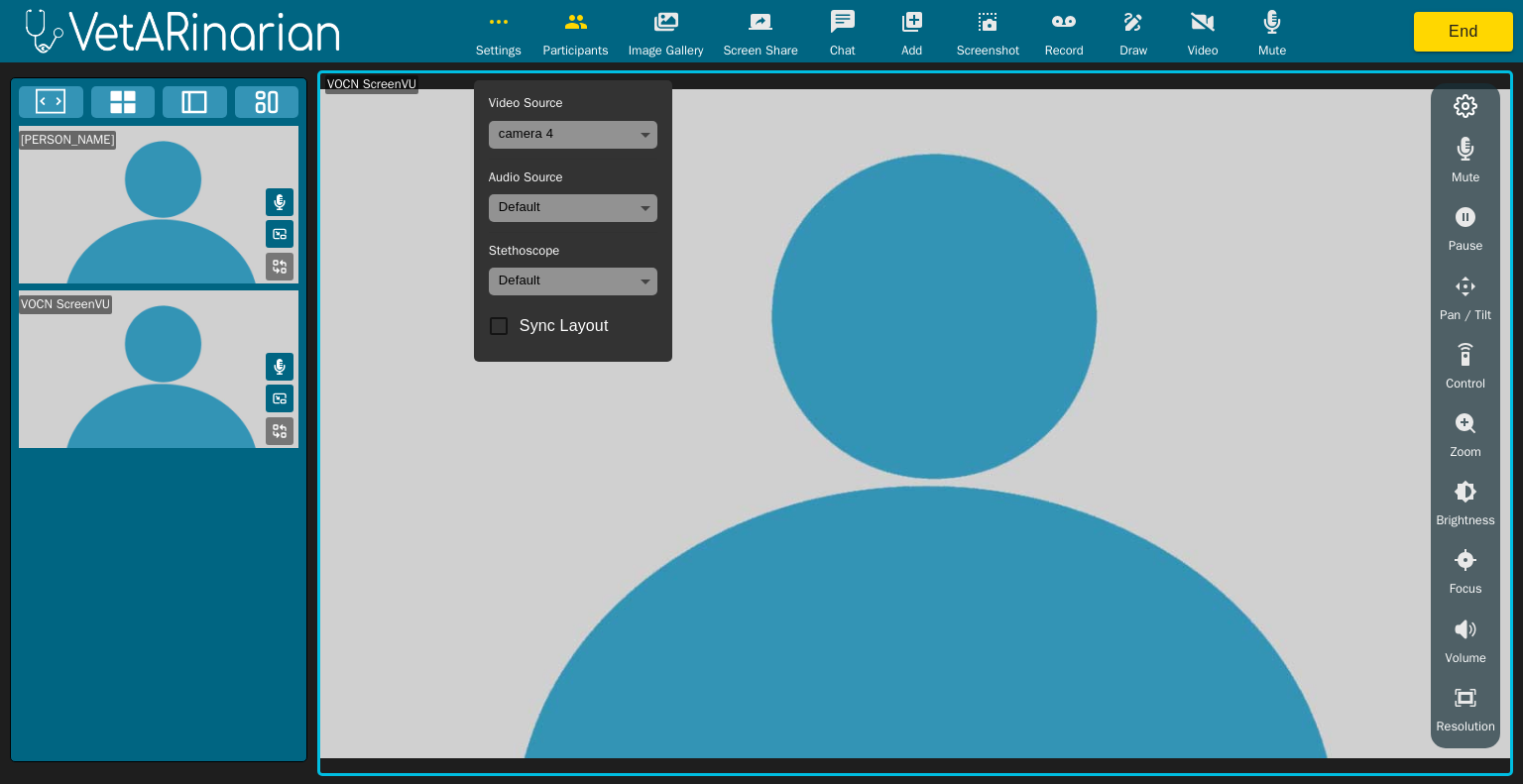 click on "Add" at bounding box center [912, 31] 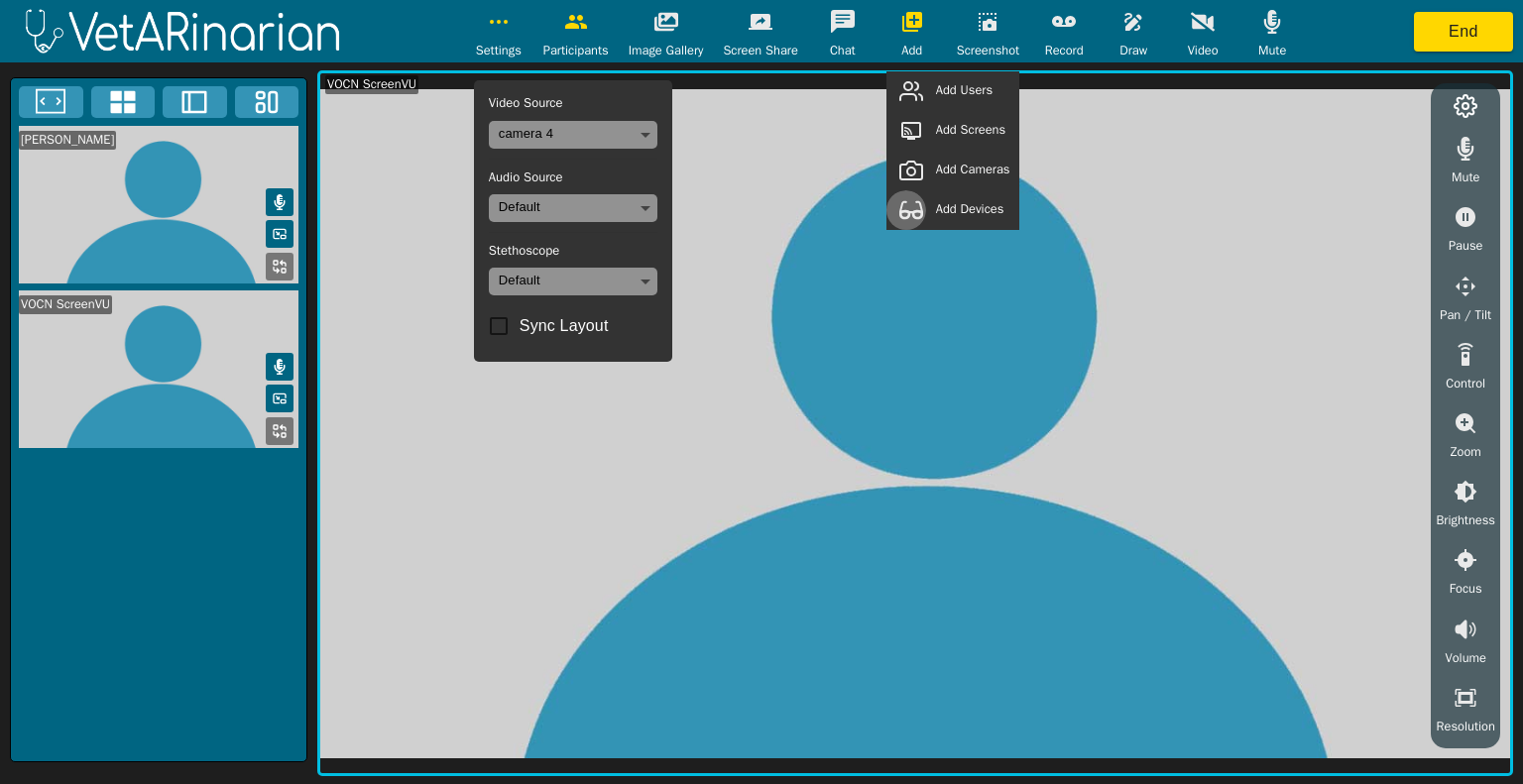 click at bounding box center [911, 210] 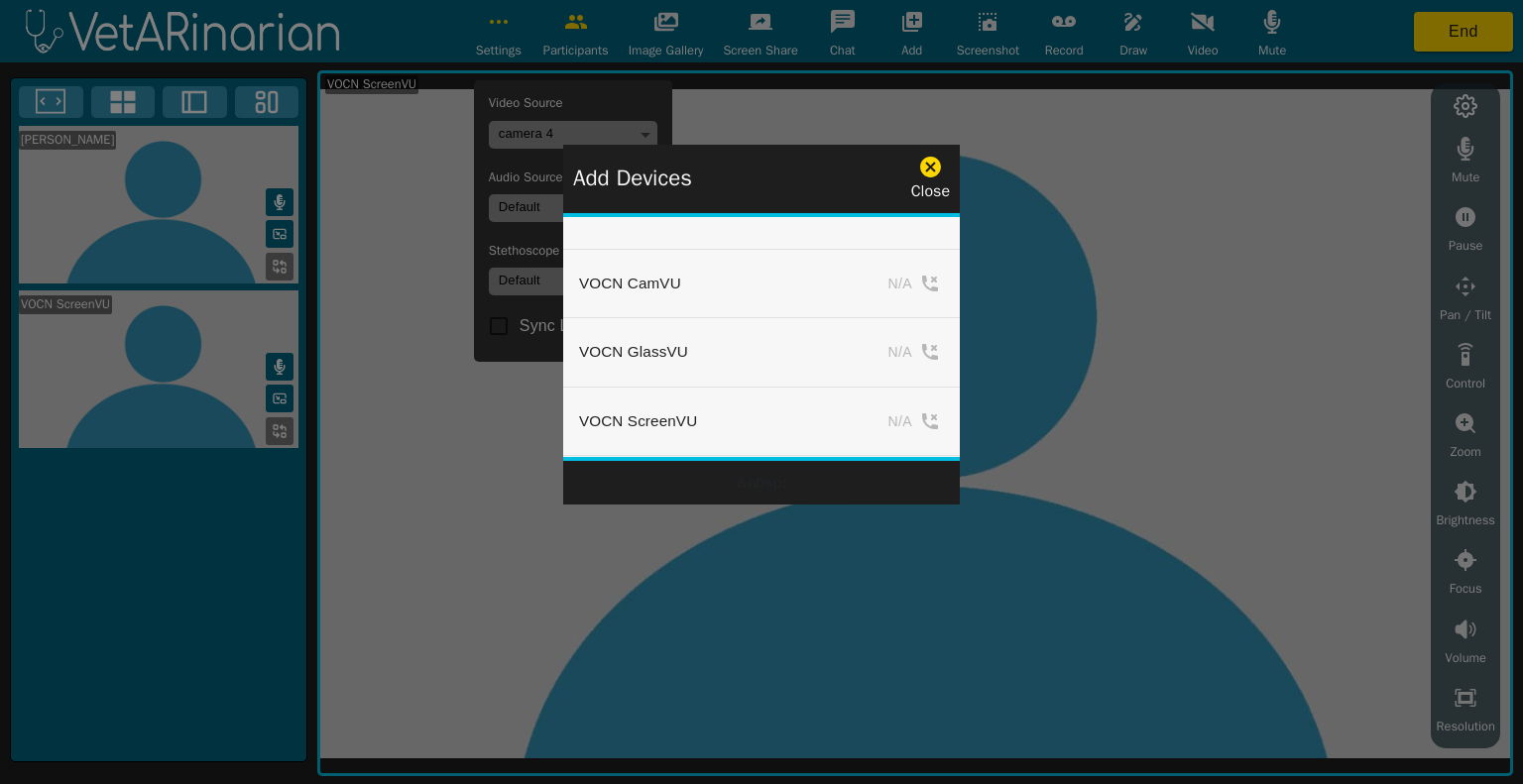 scroll, scrollTop: 13, scrollLeft: 0, axis: vertical 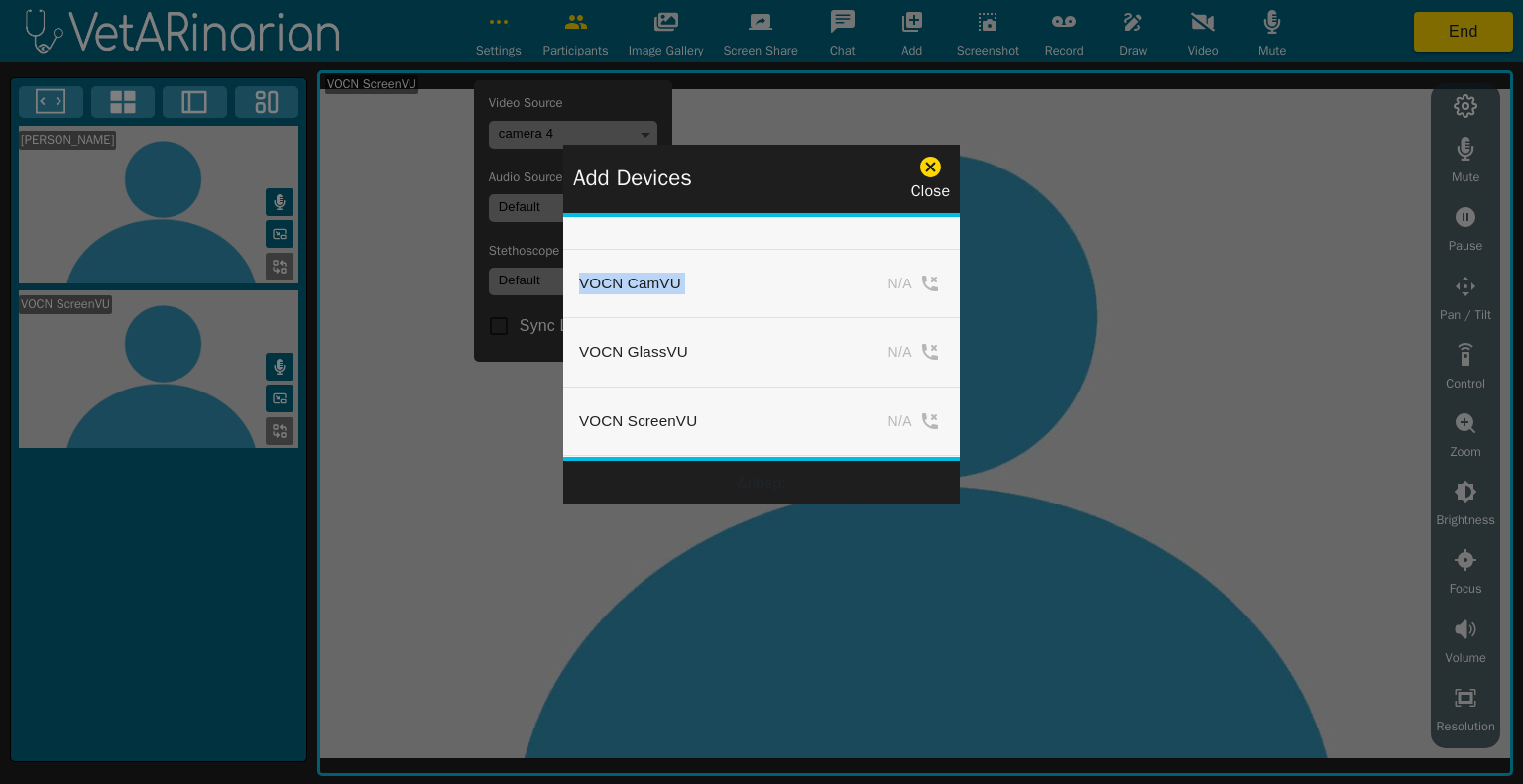 drag, startPoint x: 908, startPoint y: 434, endPoint x: 952, endPoint y: 277, distance: 163.04907 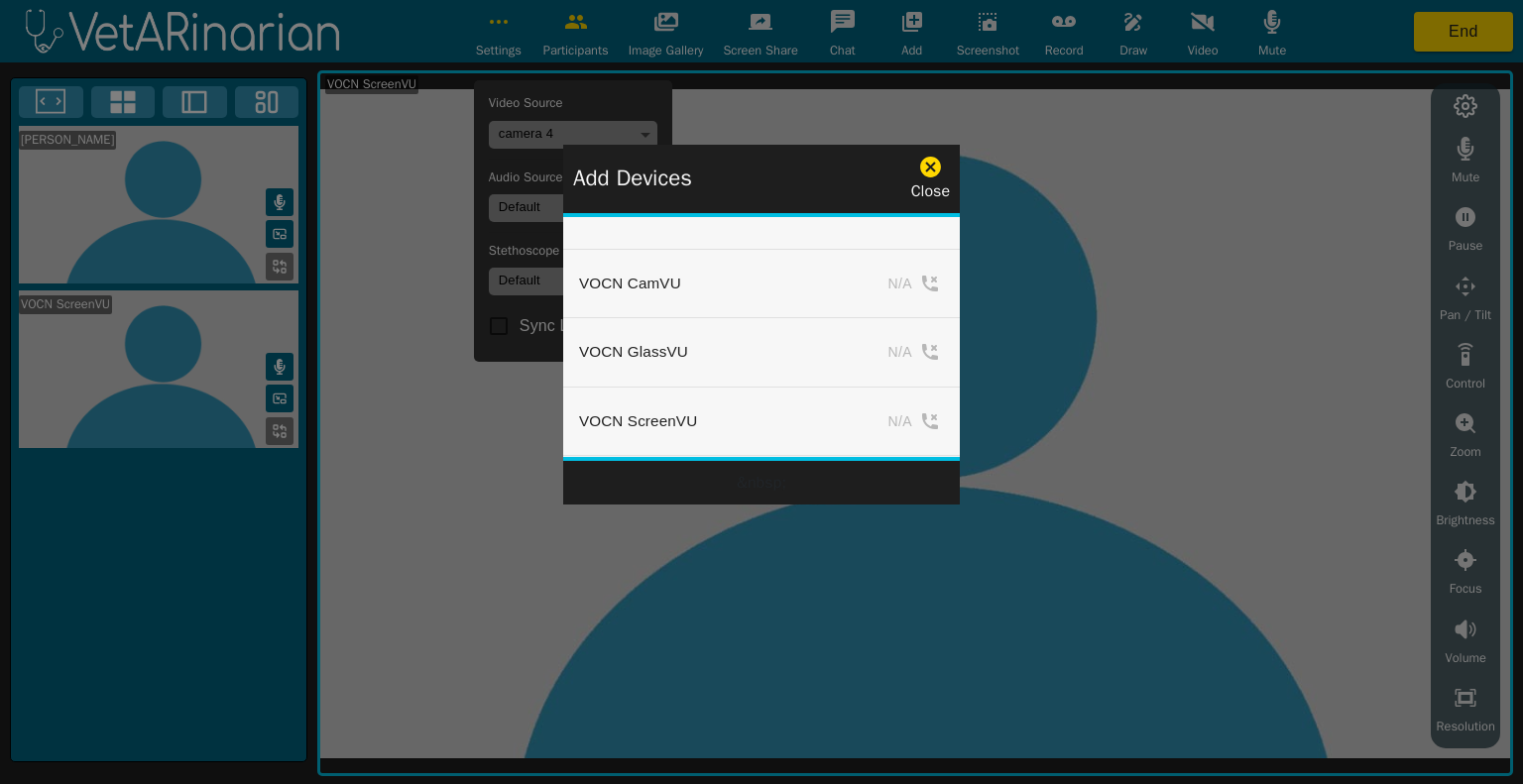click 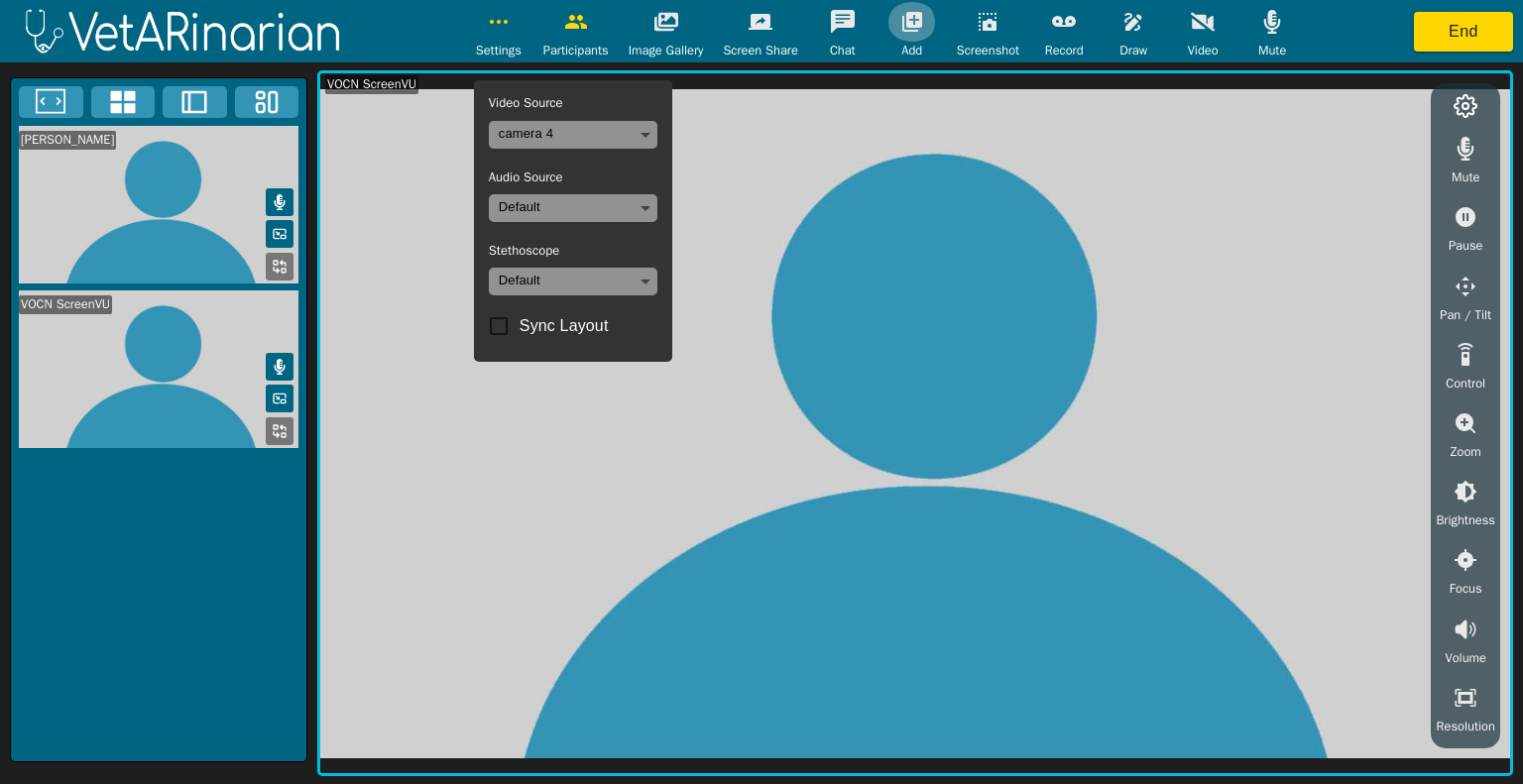 click 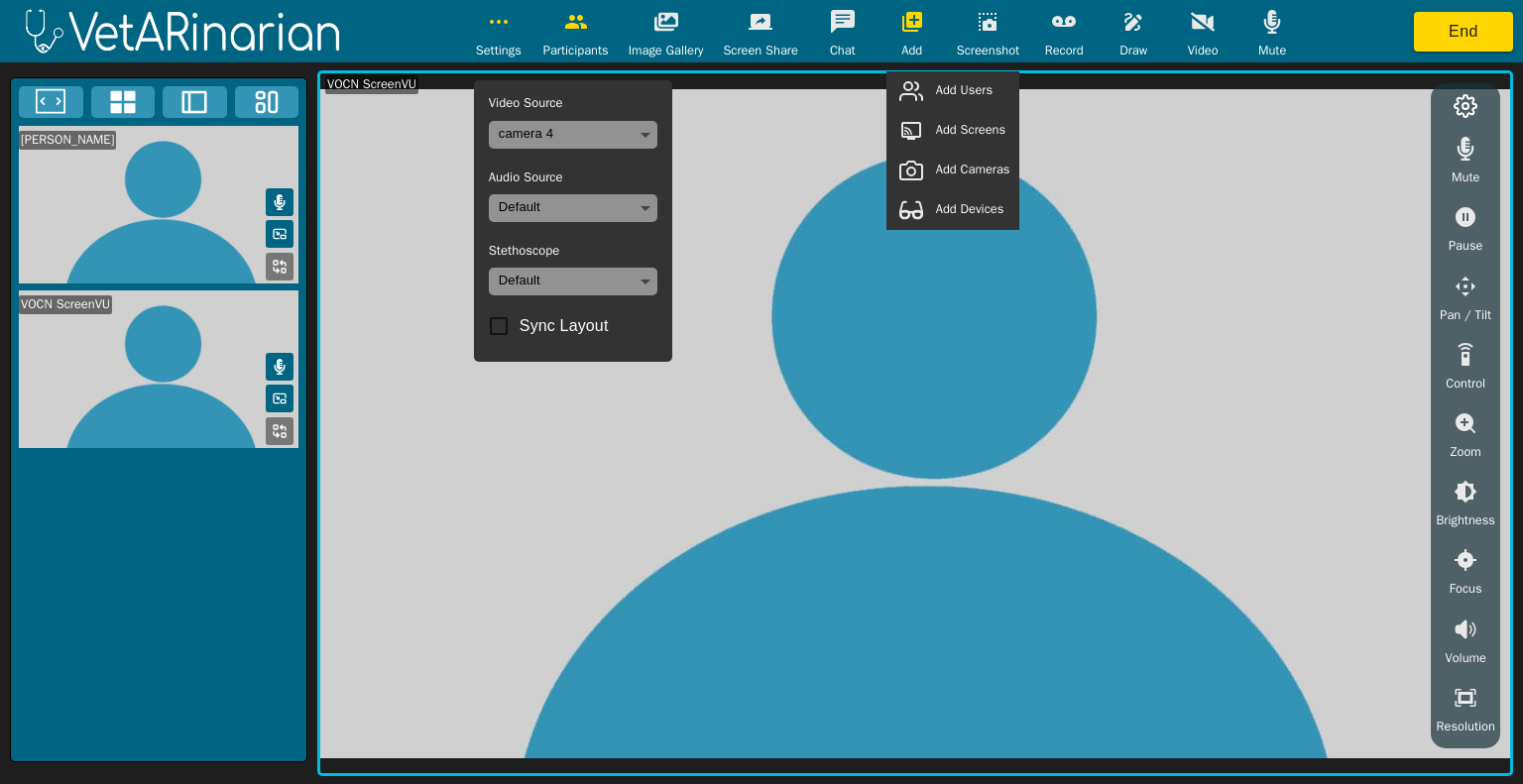 click on "Add Devices" at bounding box center [970, 209] 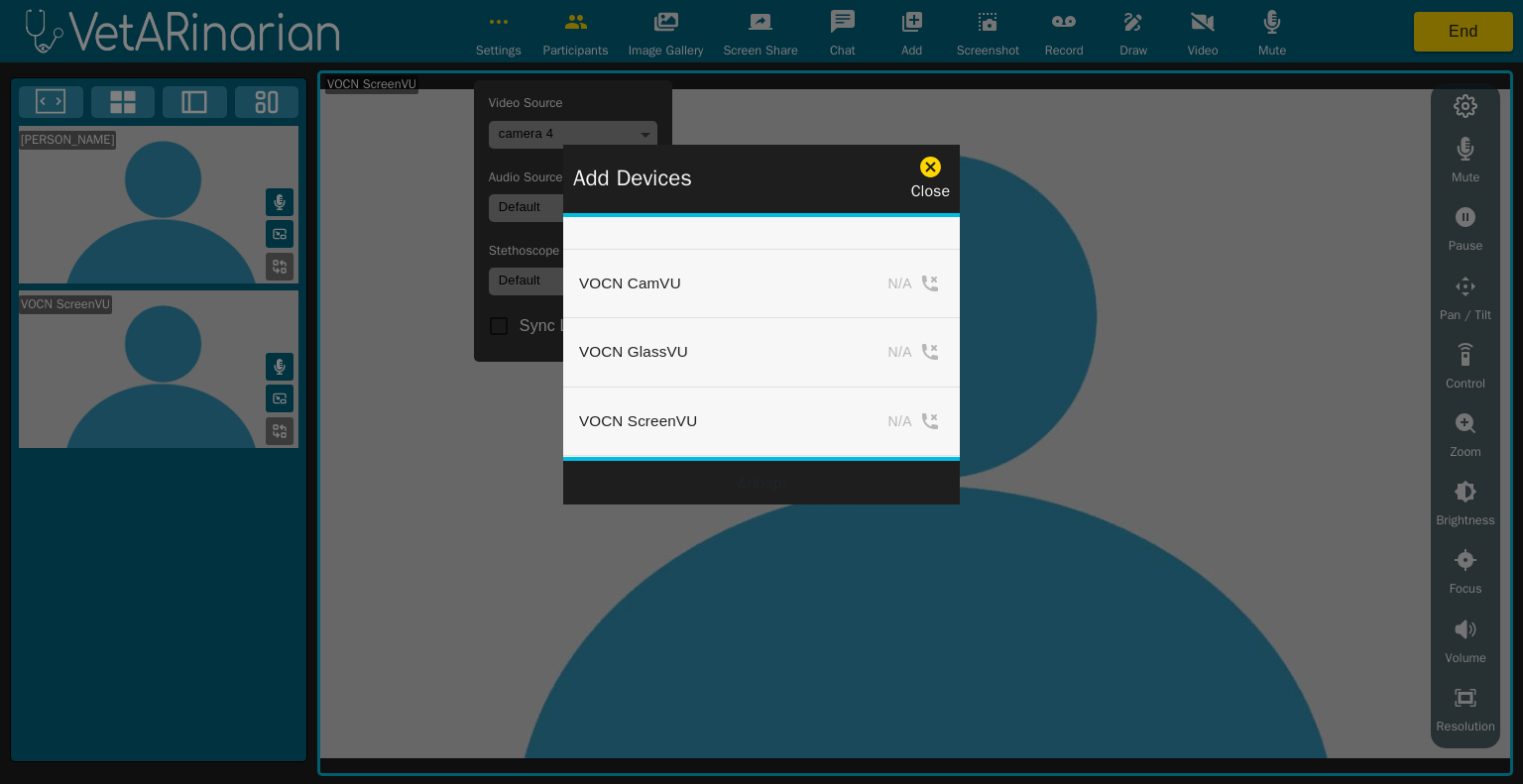click 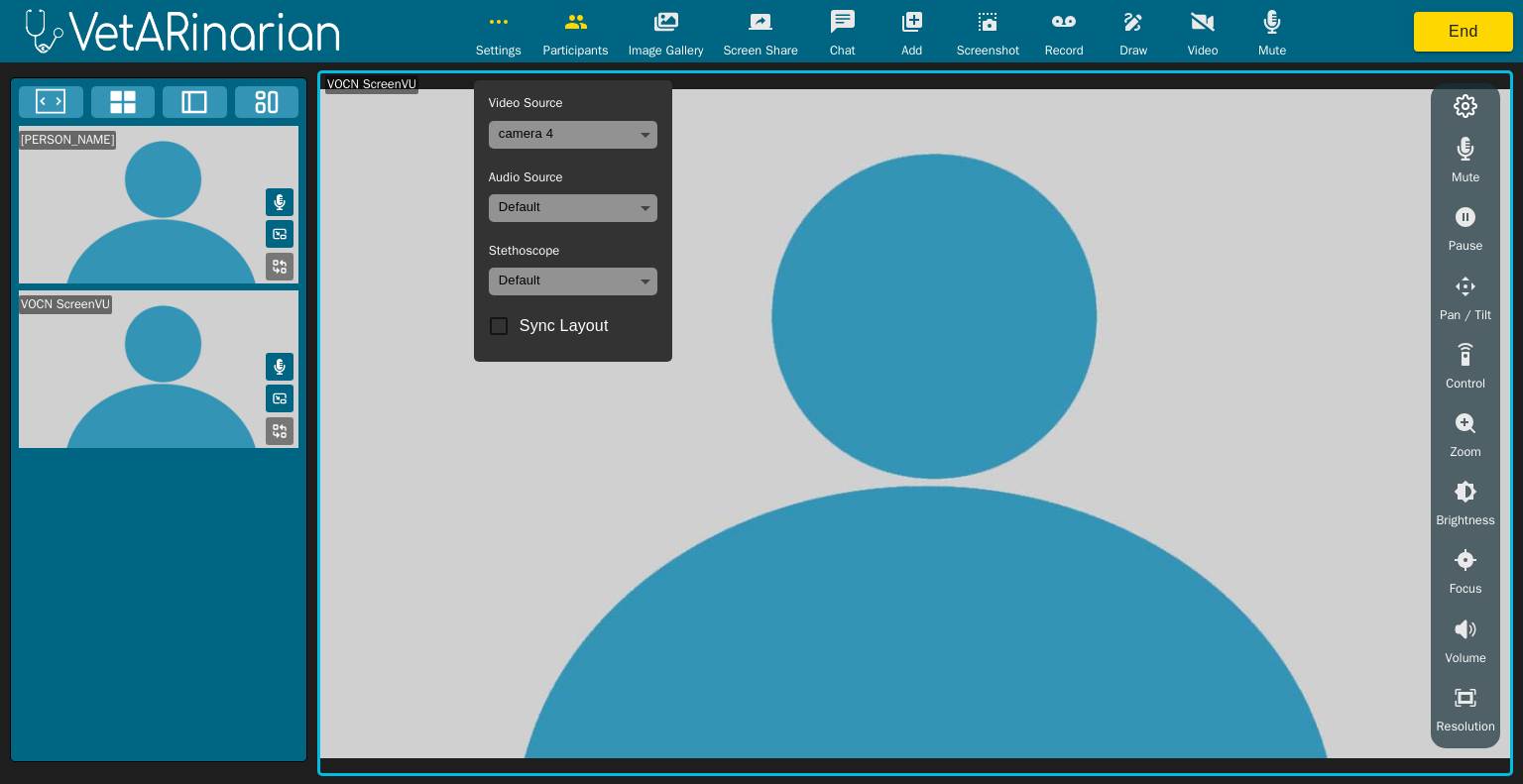 click on "[PERSON_NAME] VOCN ScreenVU" at bounding box center [159, 419] 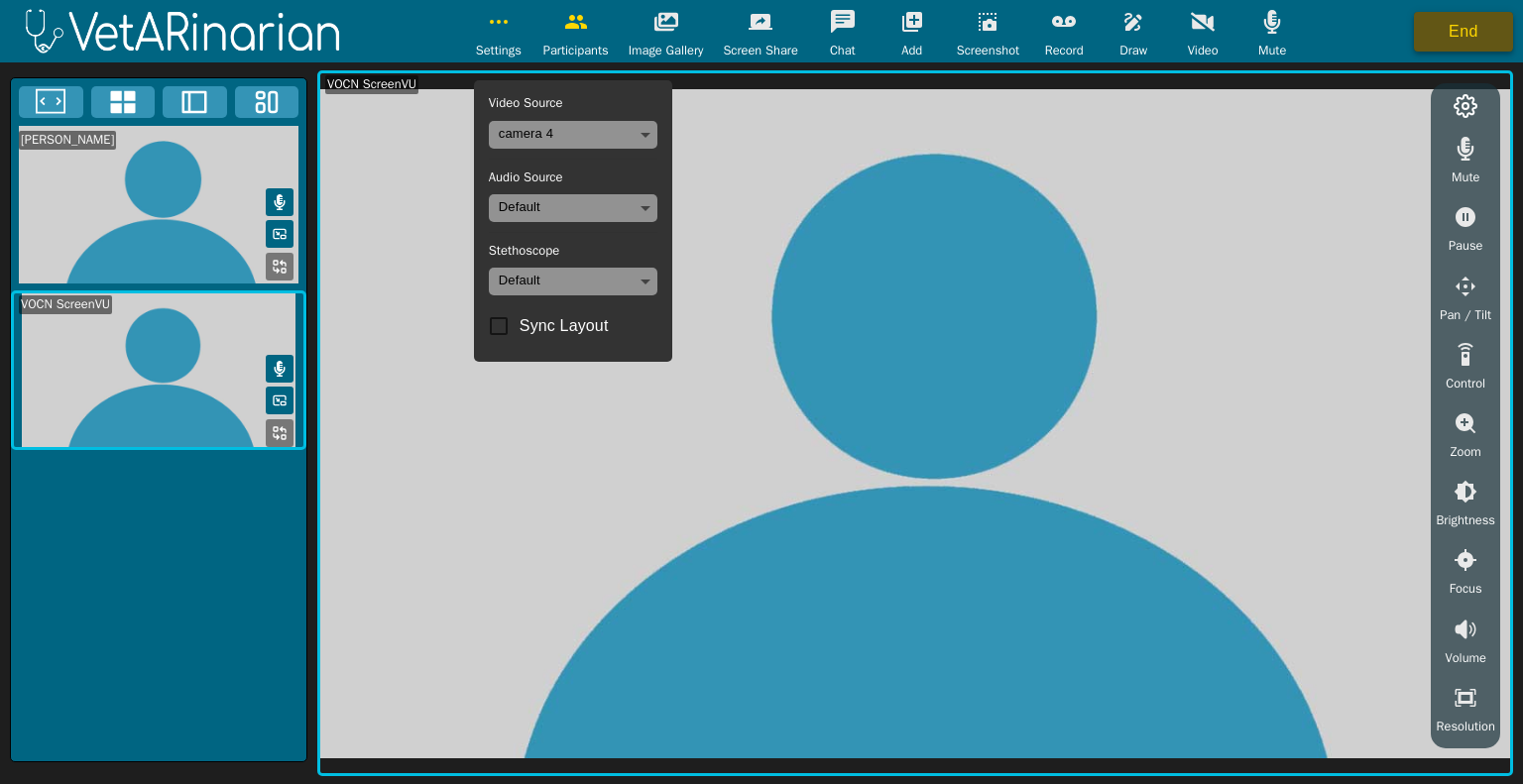 click on "End" at bounding box center (1464, 32) 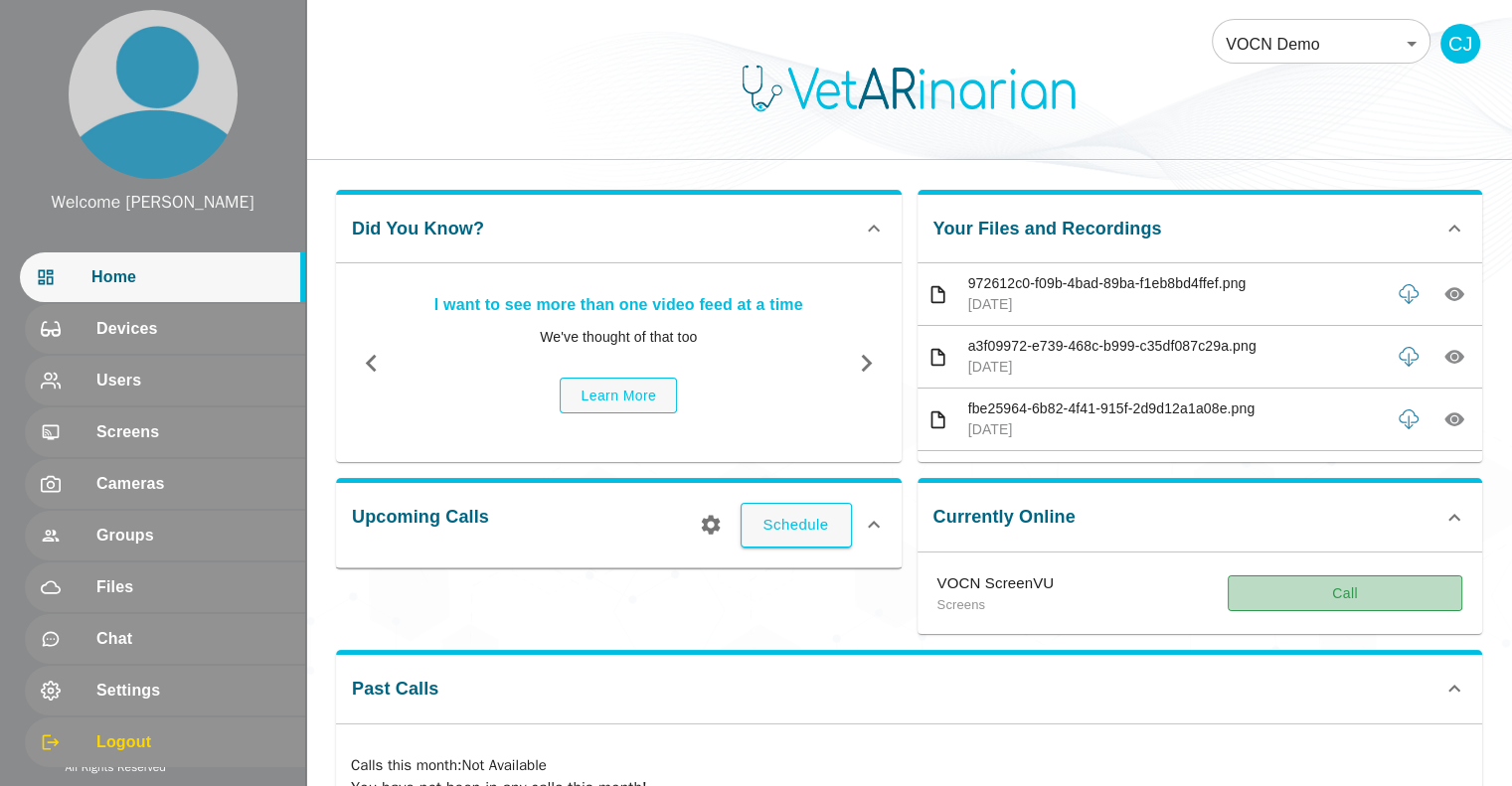 click on "Call" at bounding box center [1345, 593] 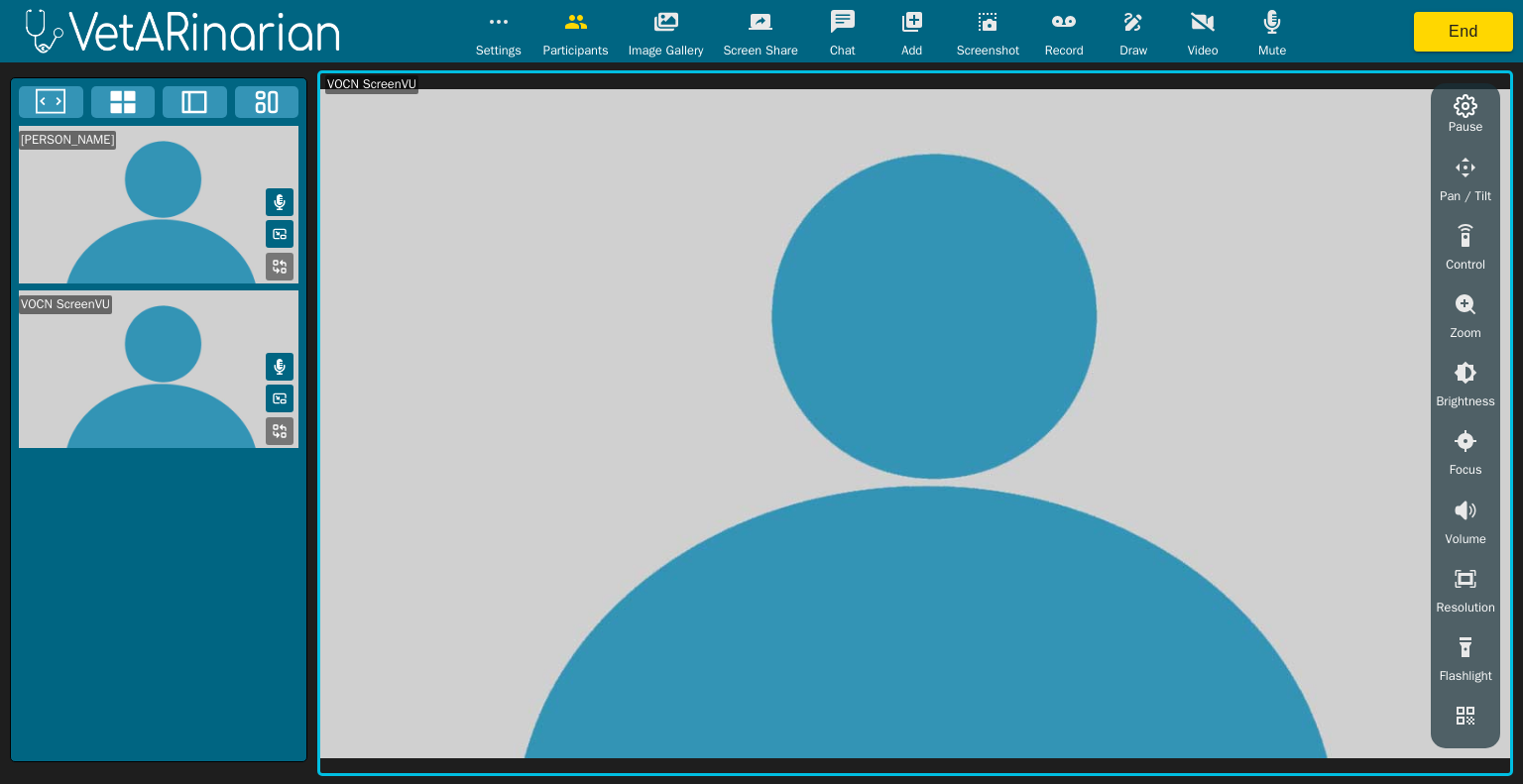 scroll, scrollTop: 202, scrollLeft: 0, axis: vertical 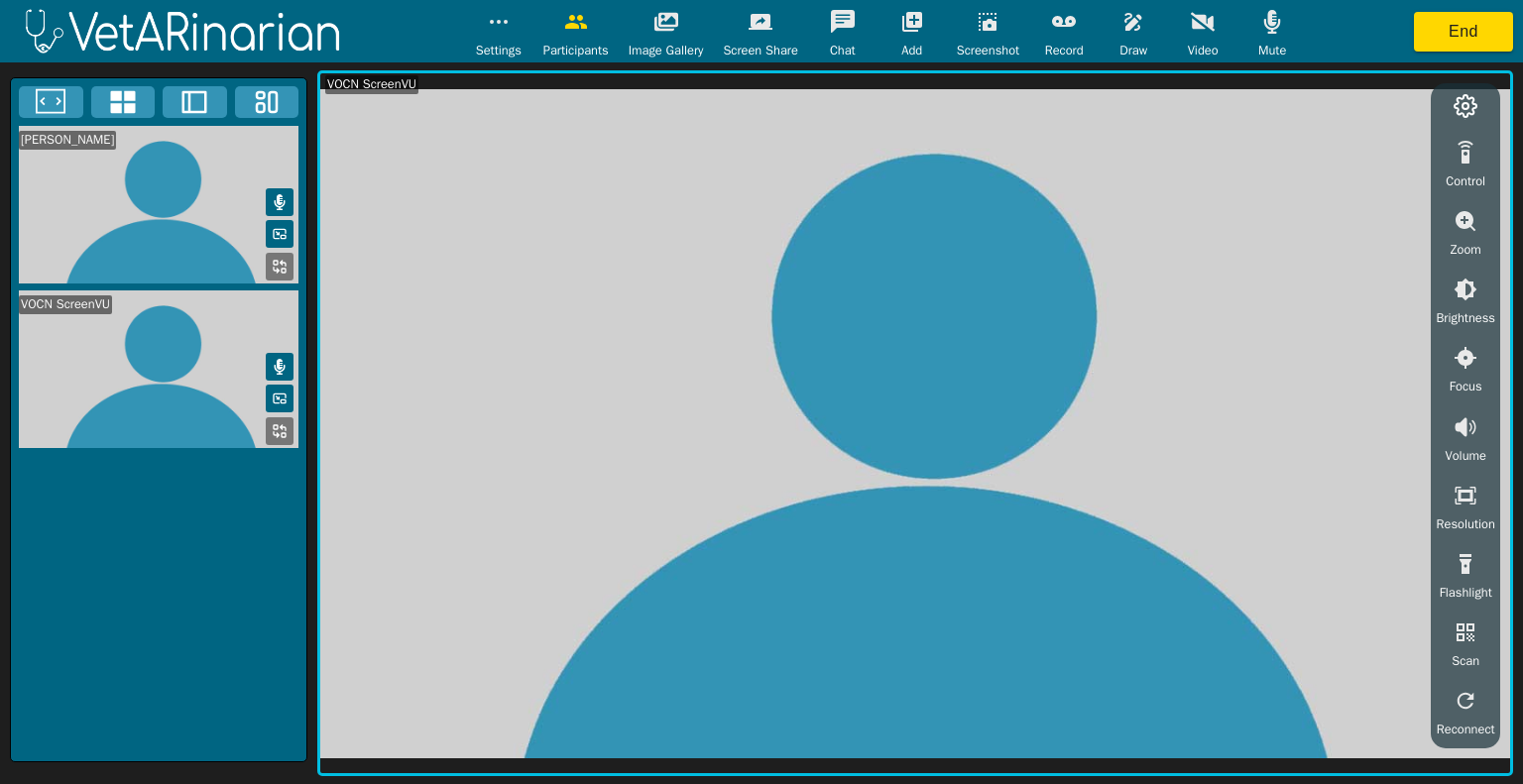 click on "Reconnect" at bounding box center (1465, 729) 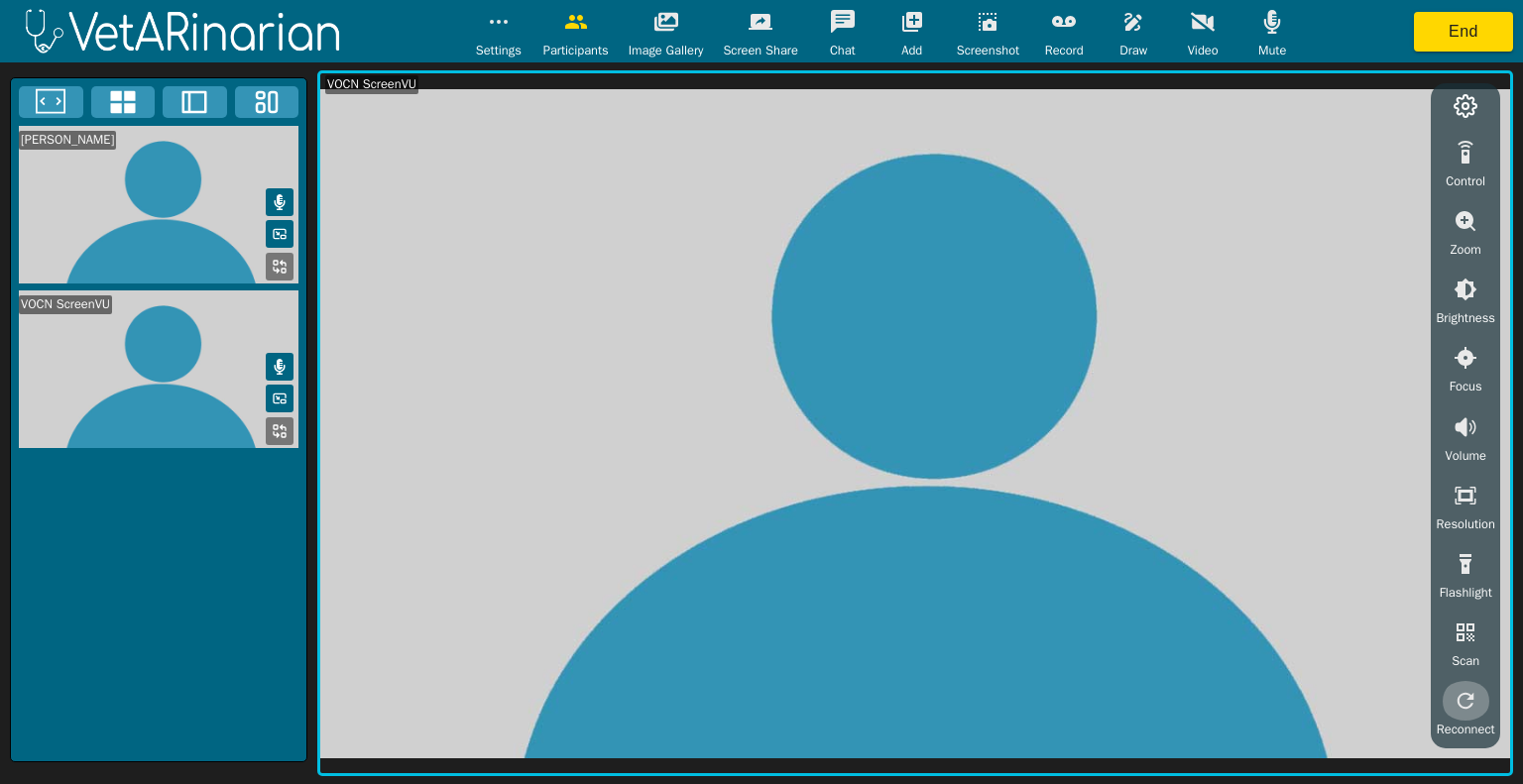 click 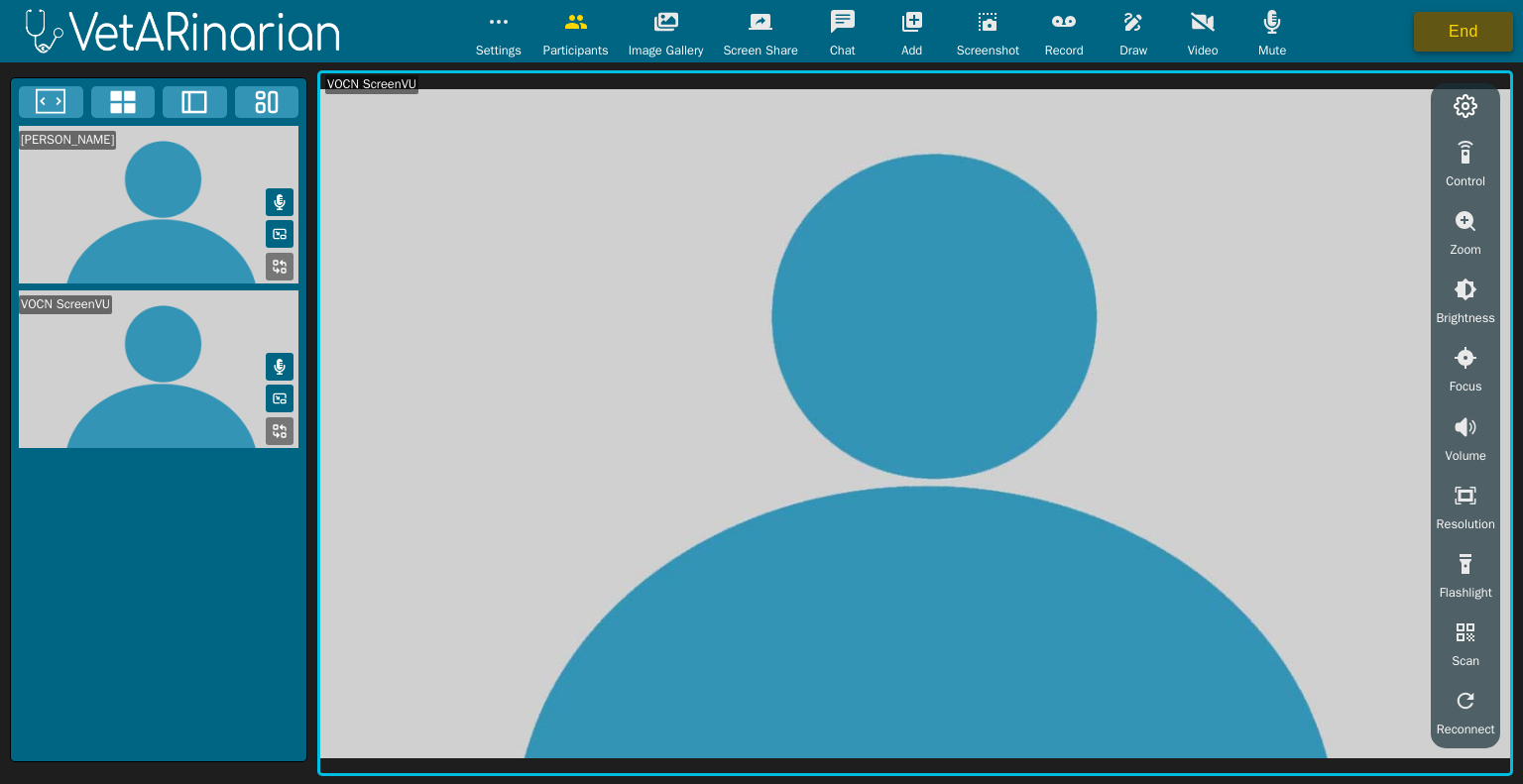 click on "End" at bounding box center [1464, 32] 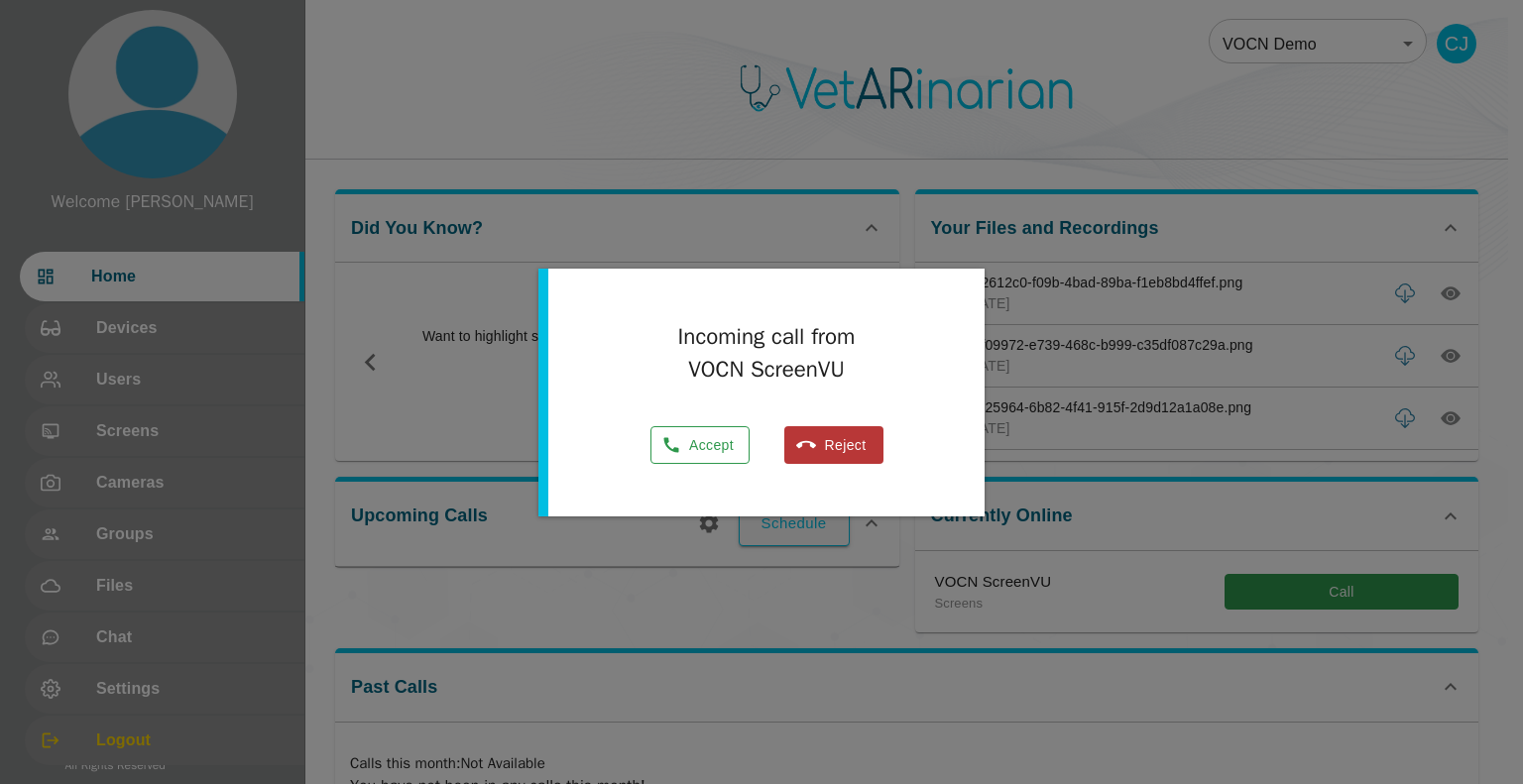 click on "Accept" at bounding box center (700, 445) 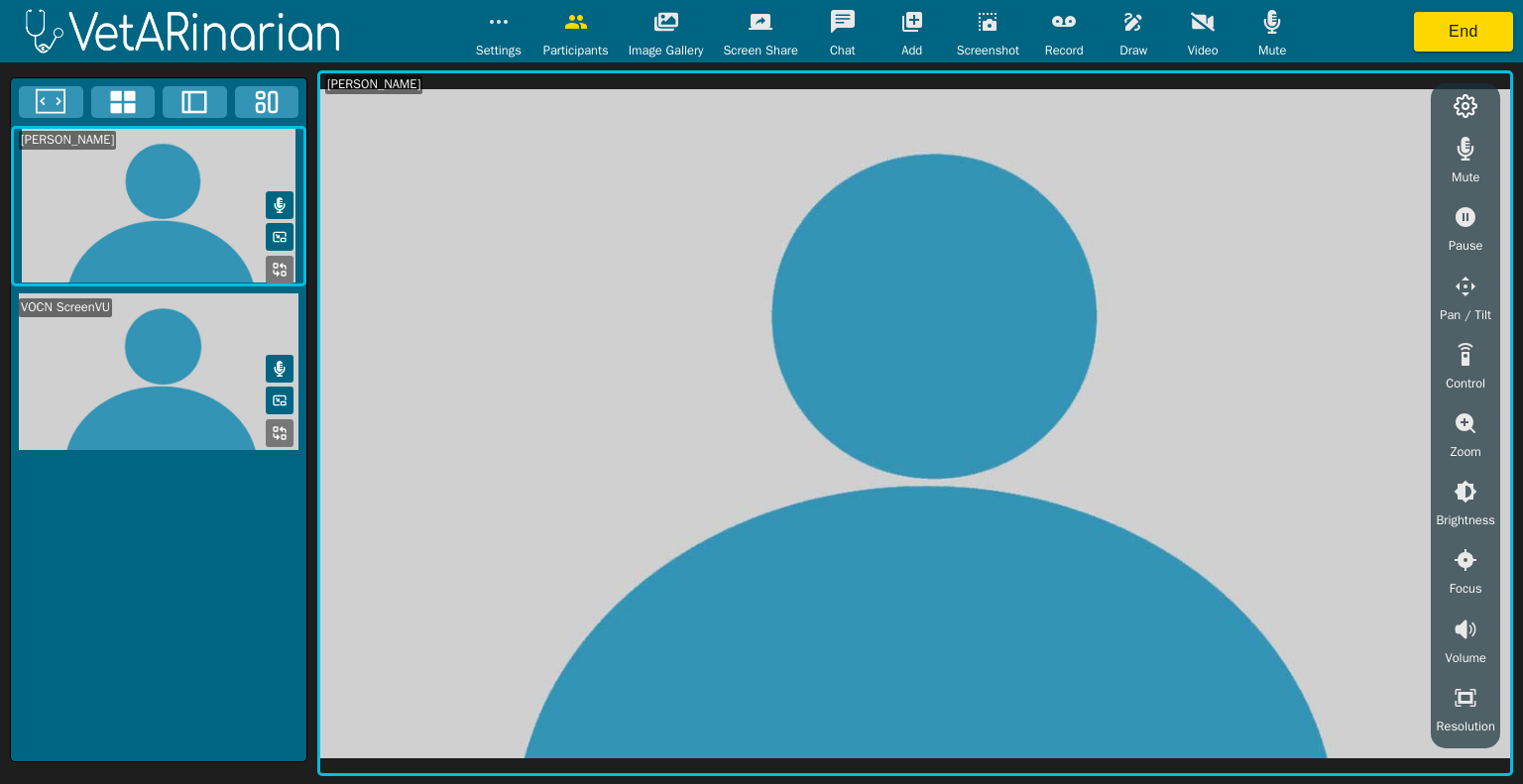 click at bounding box center [194, 102] 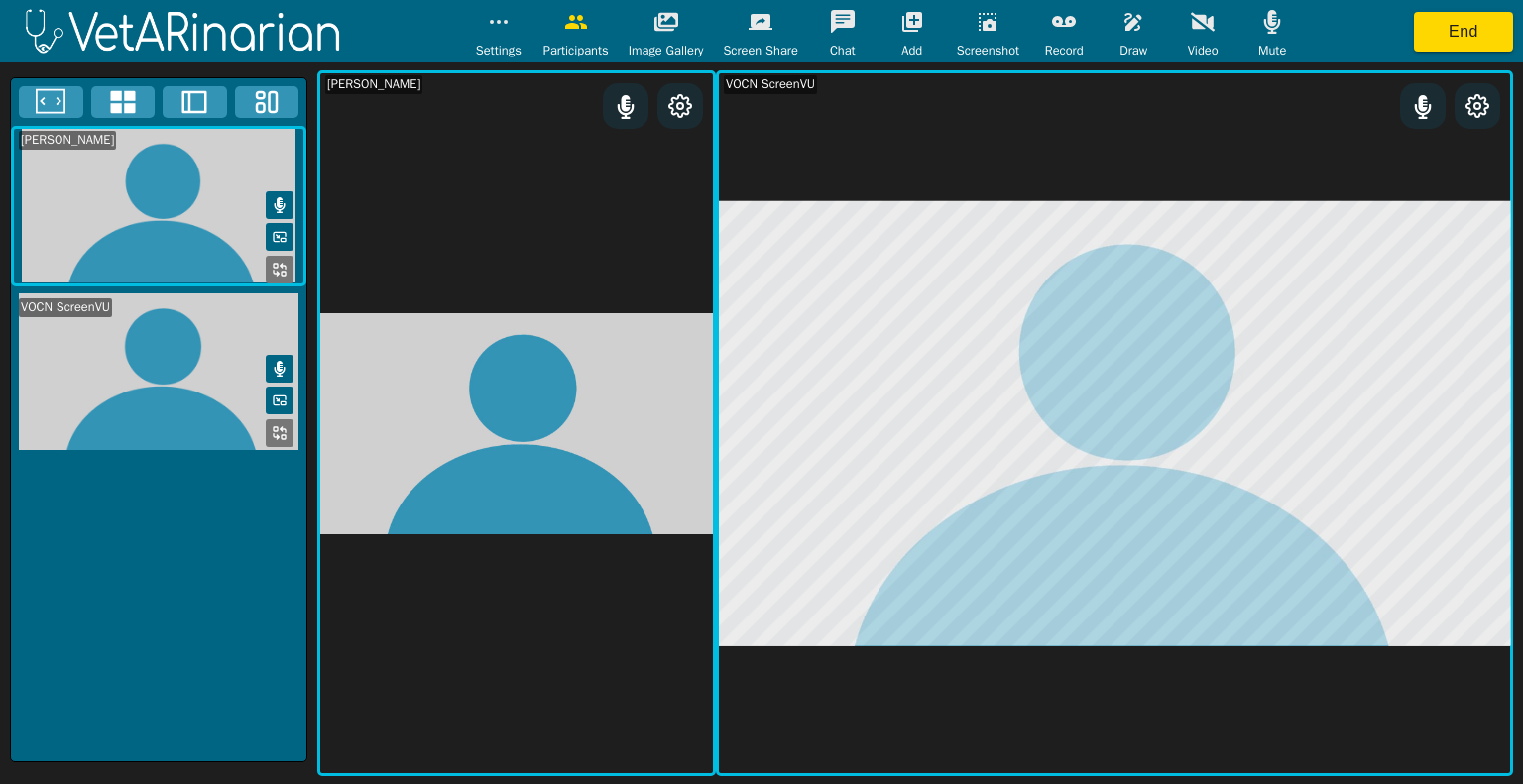 click 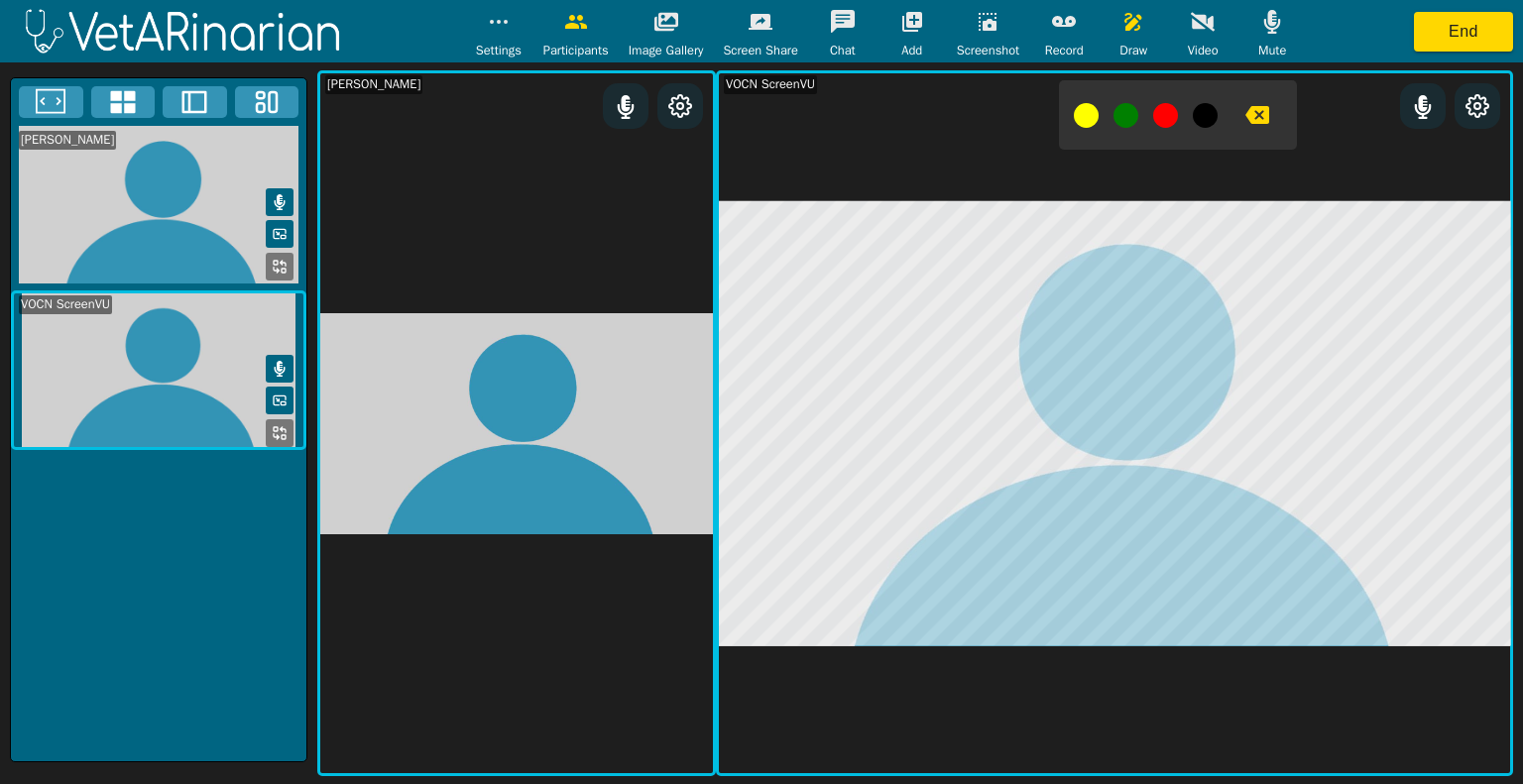 click at bounding box center (1086, 115) 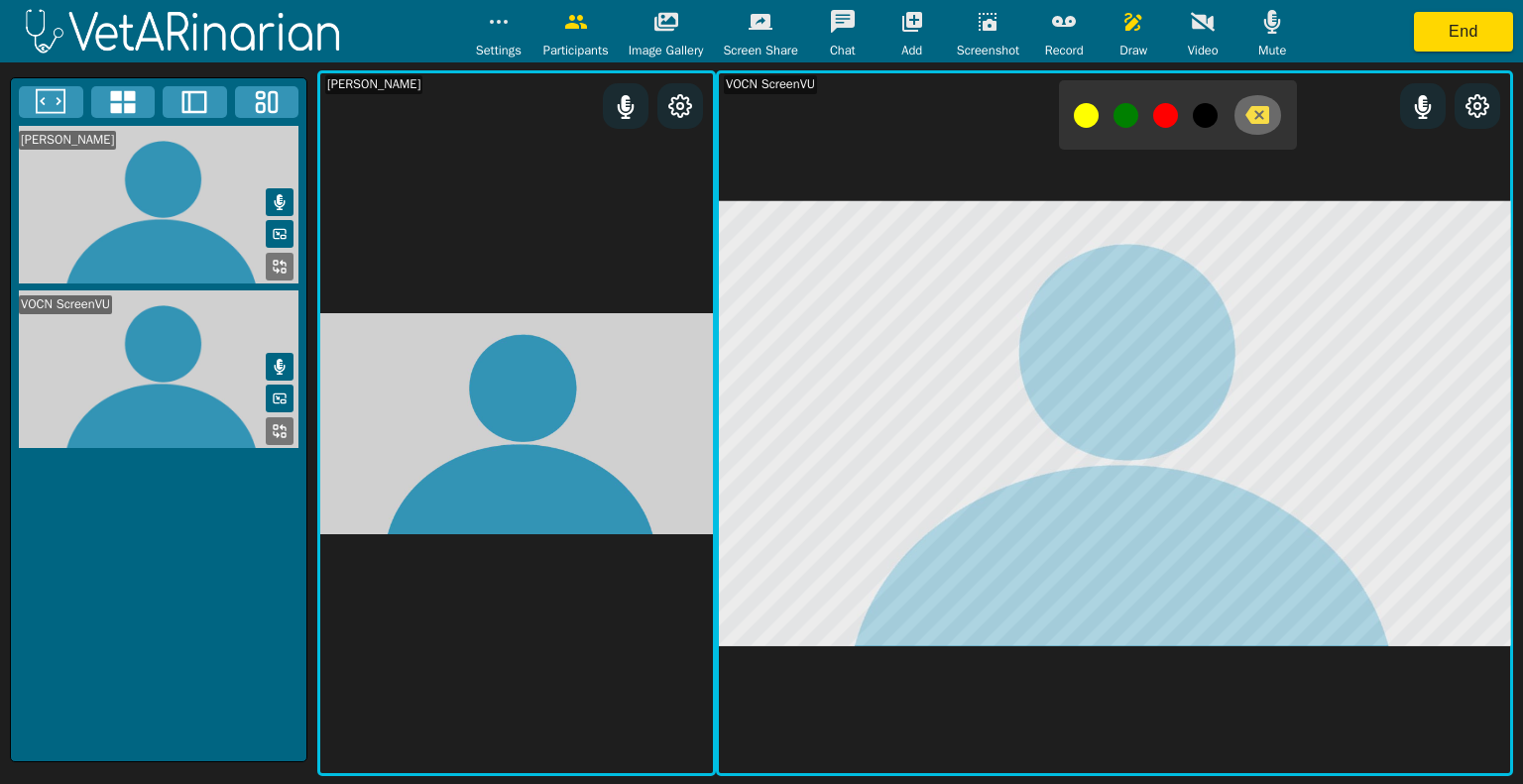 click 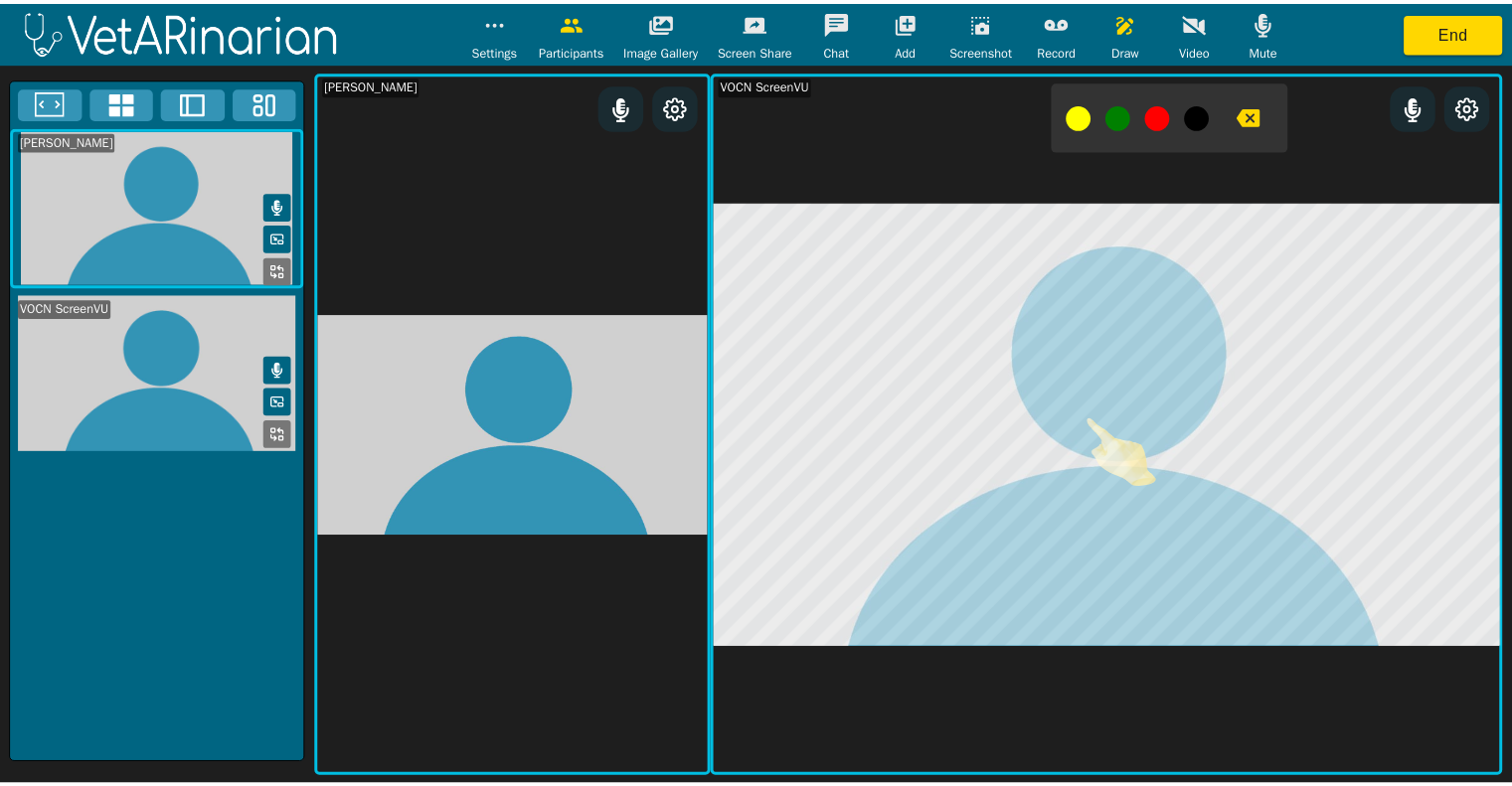 scroll, scrollTop: 0, scrollLeft: 0, axis: both 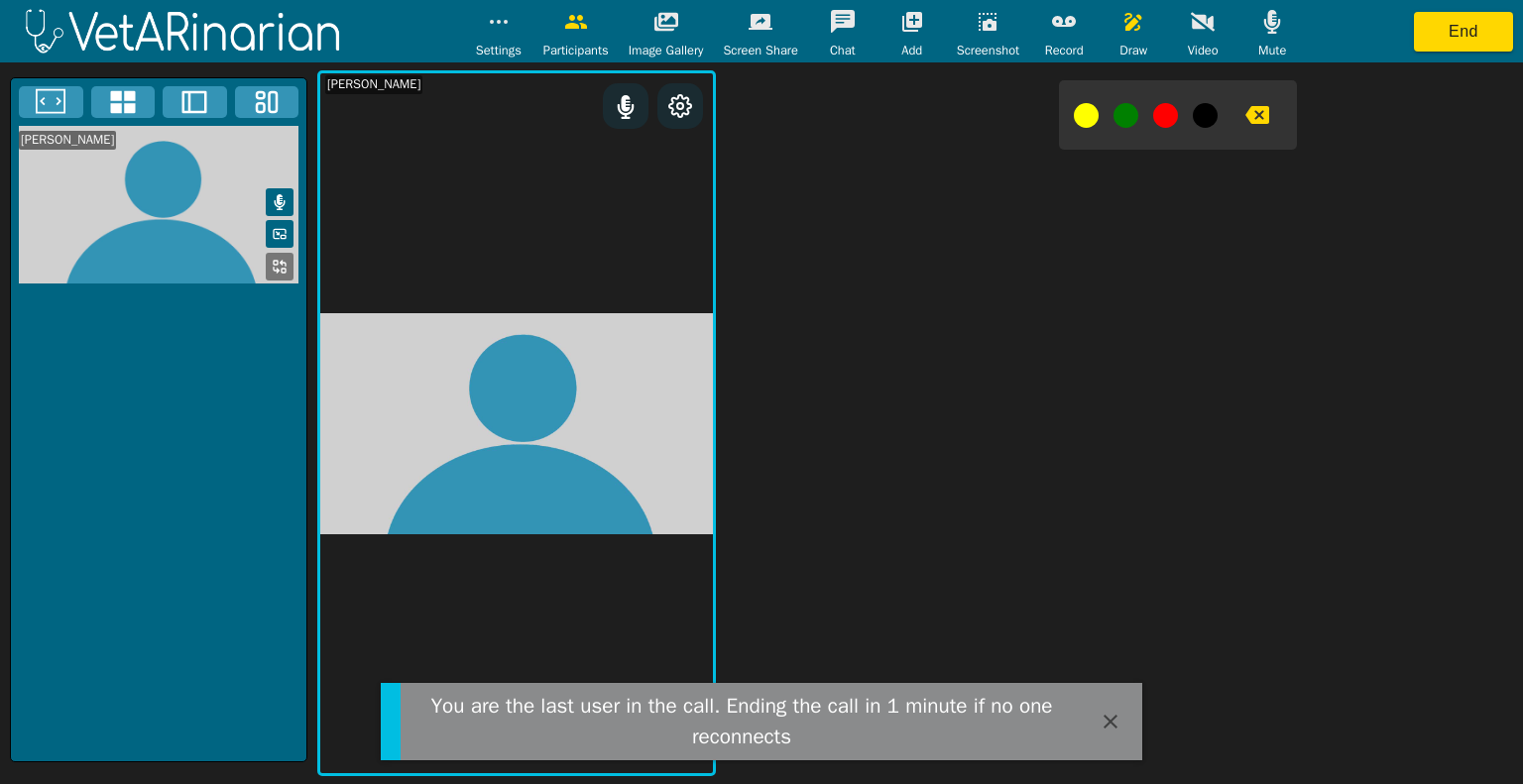 click 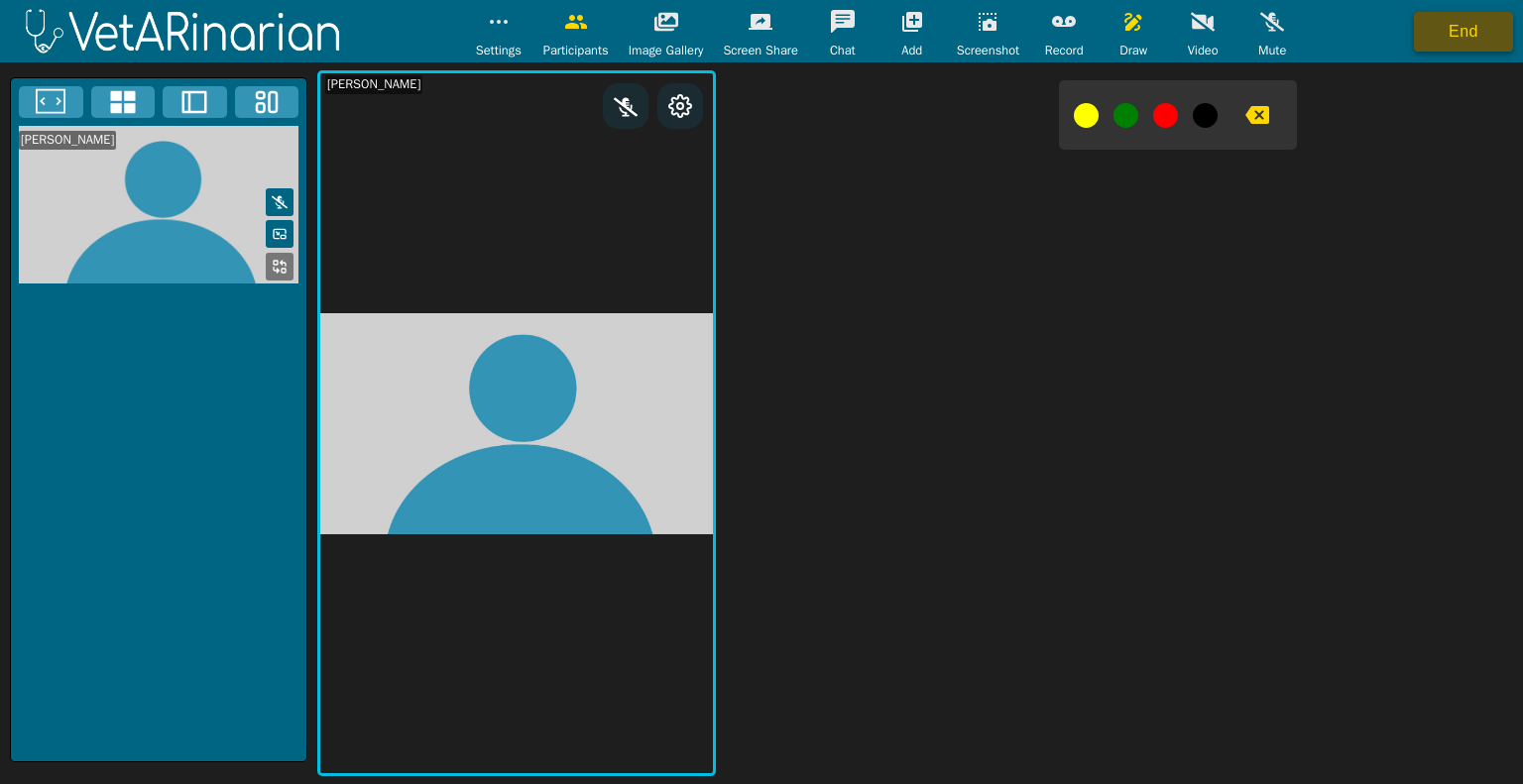 click on "End" at bounding box center [1464, 32] 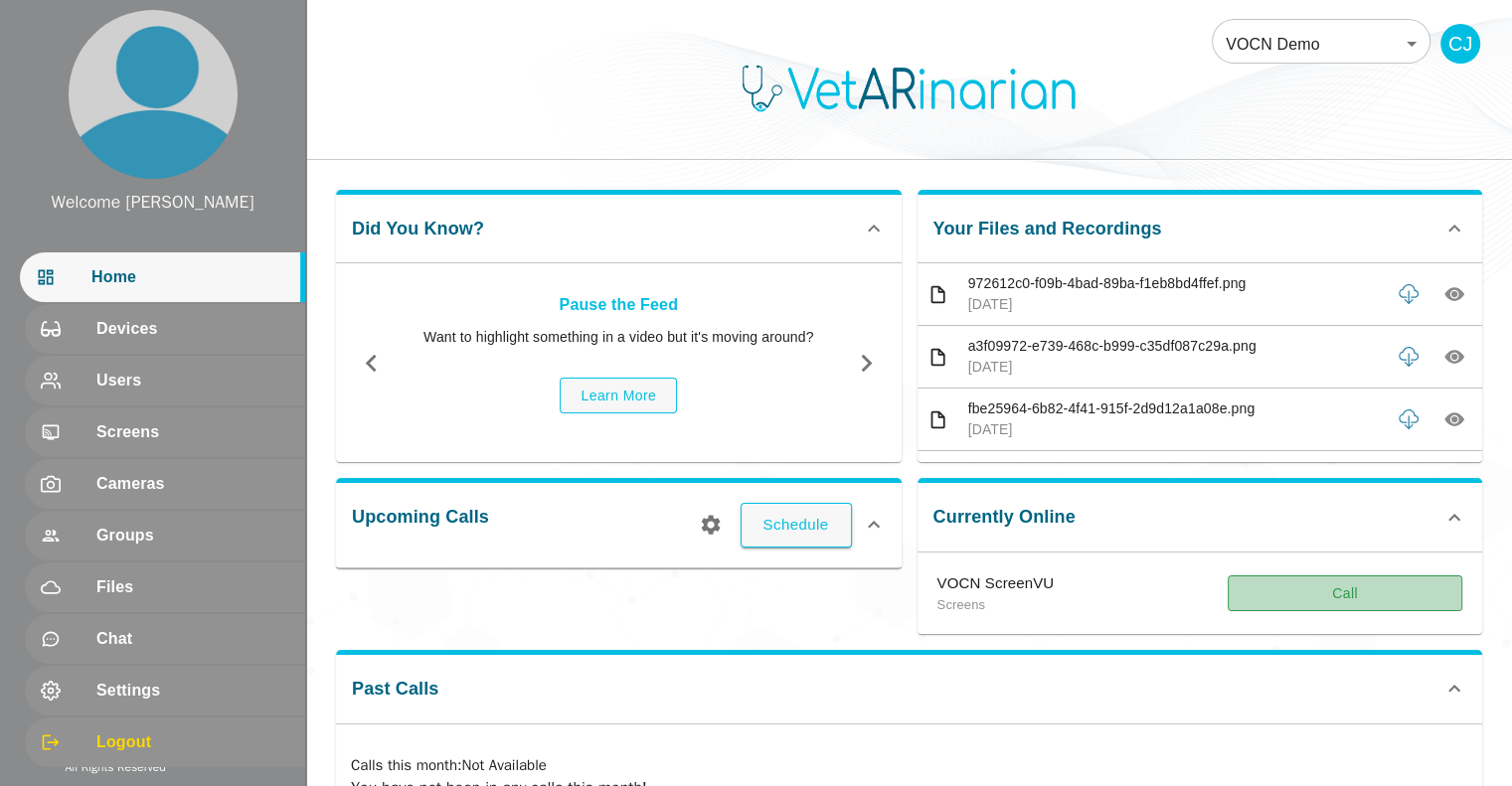 click on "Call" at bounding box center [1345, 593] 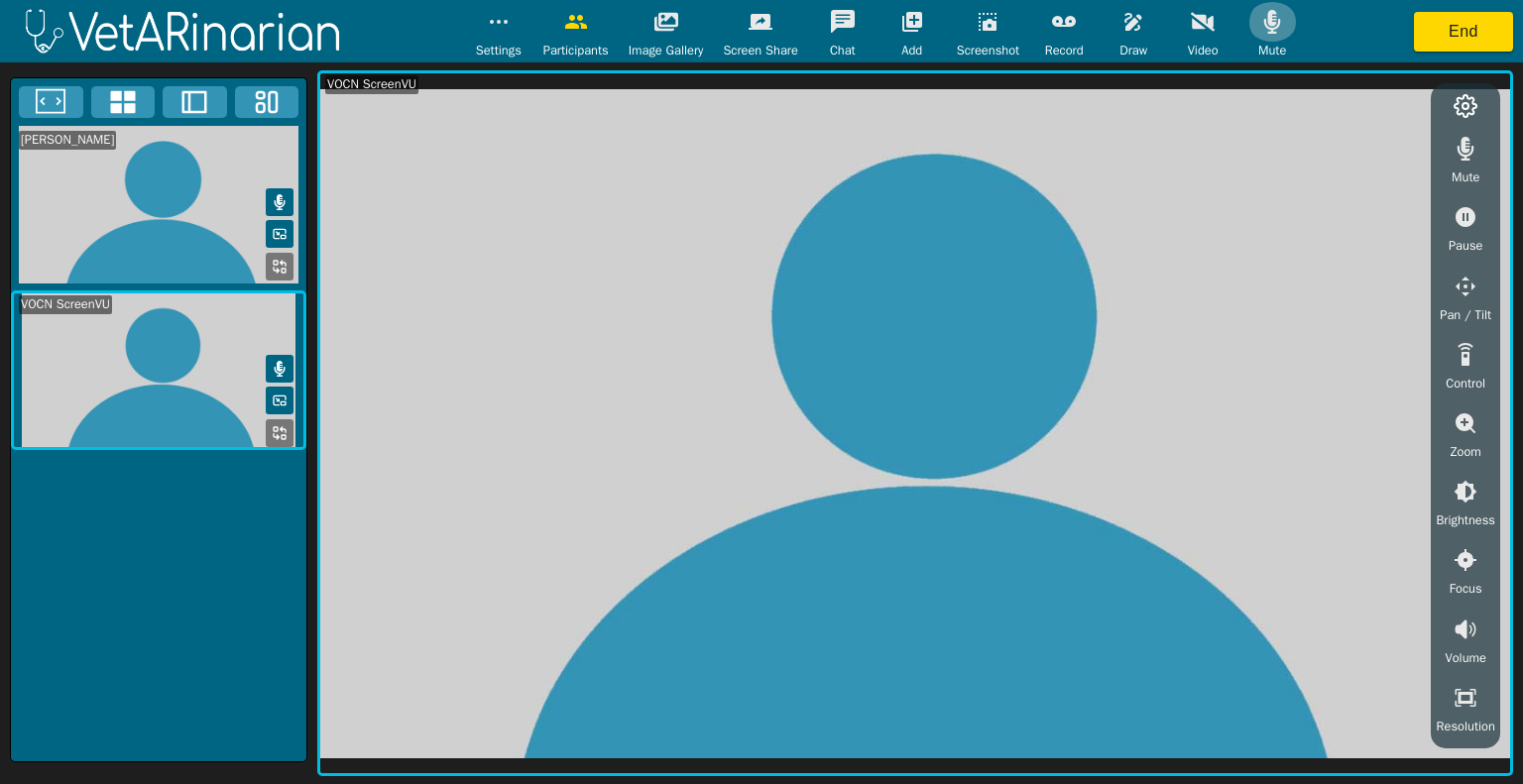 click 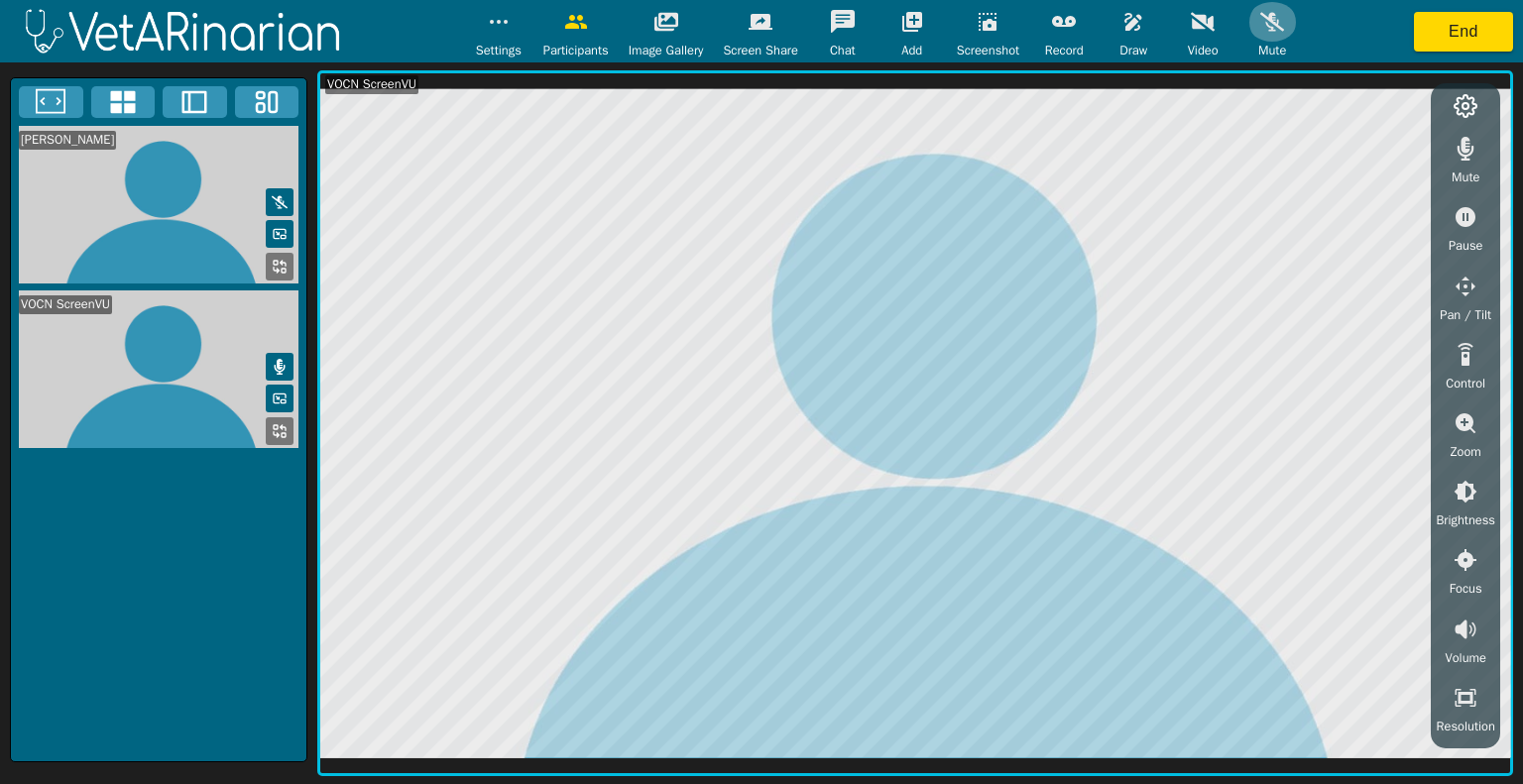 click 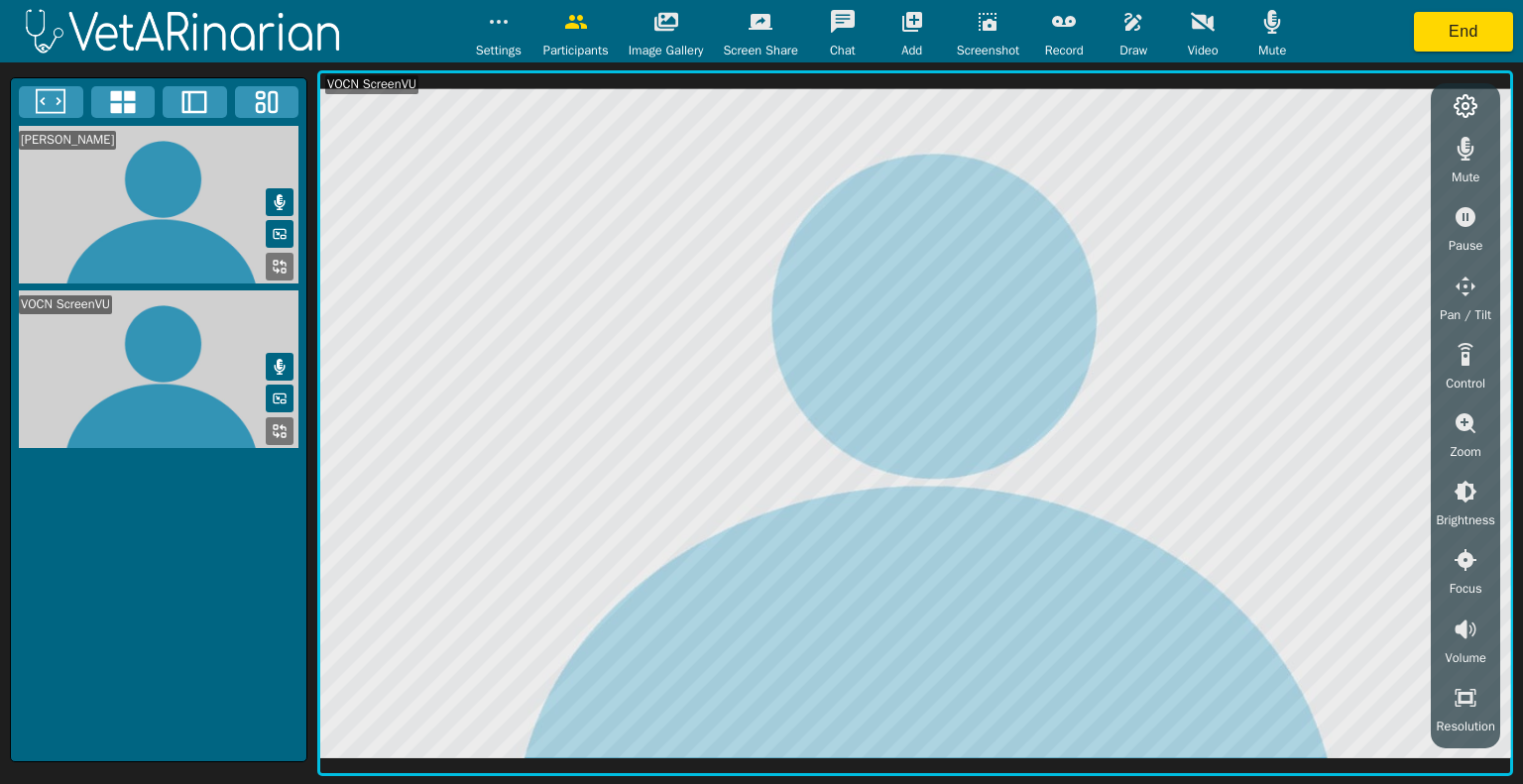 type 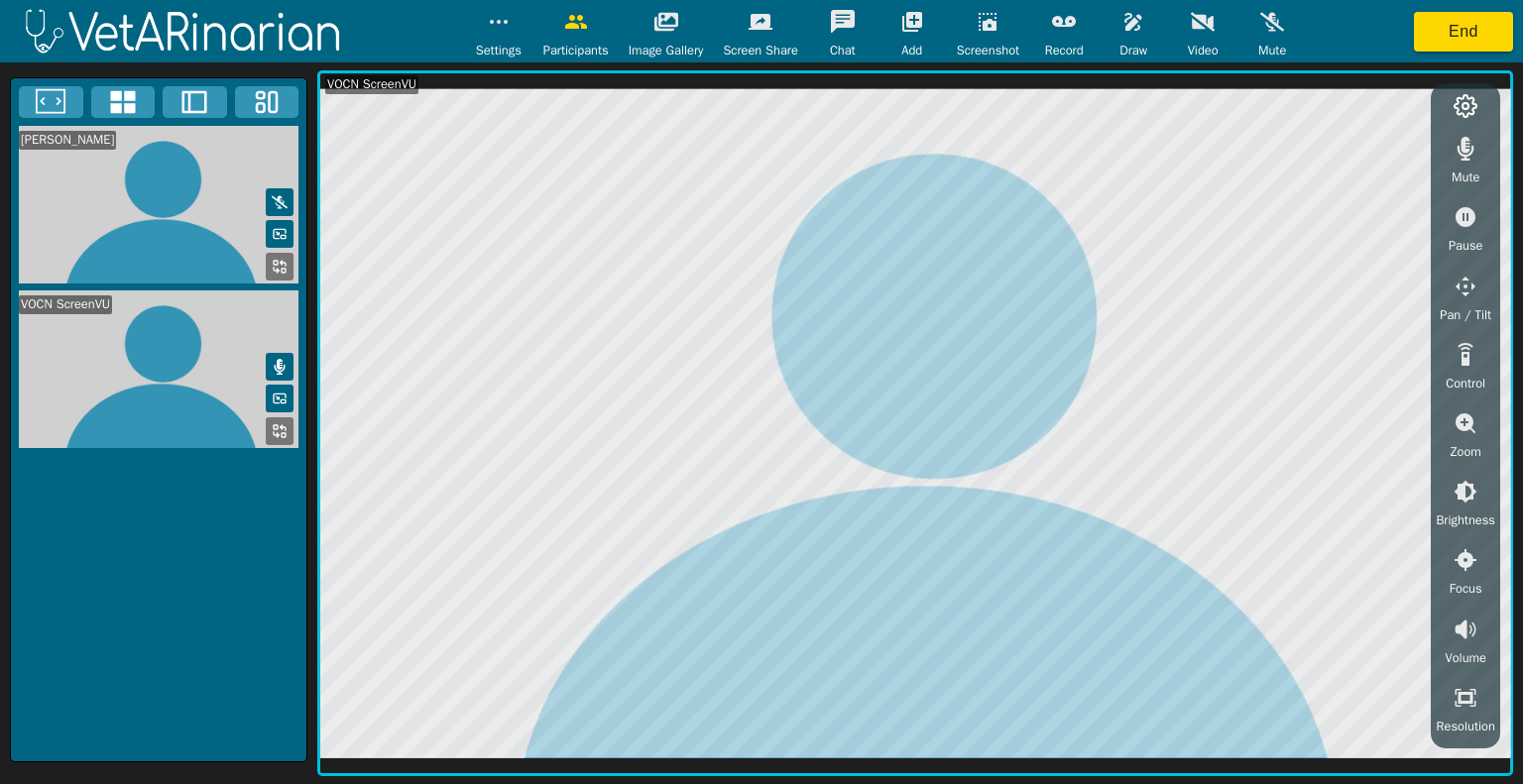 click 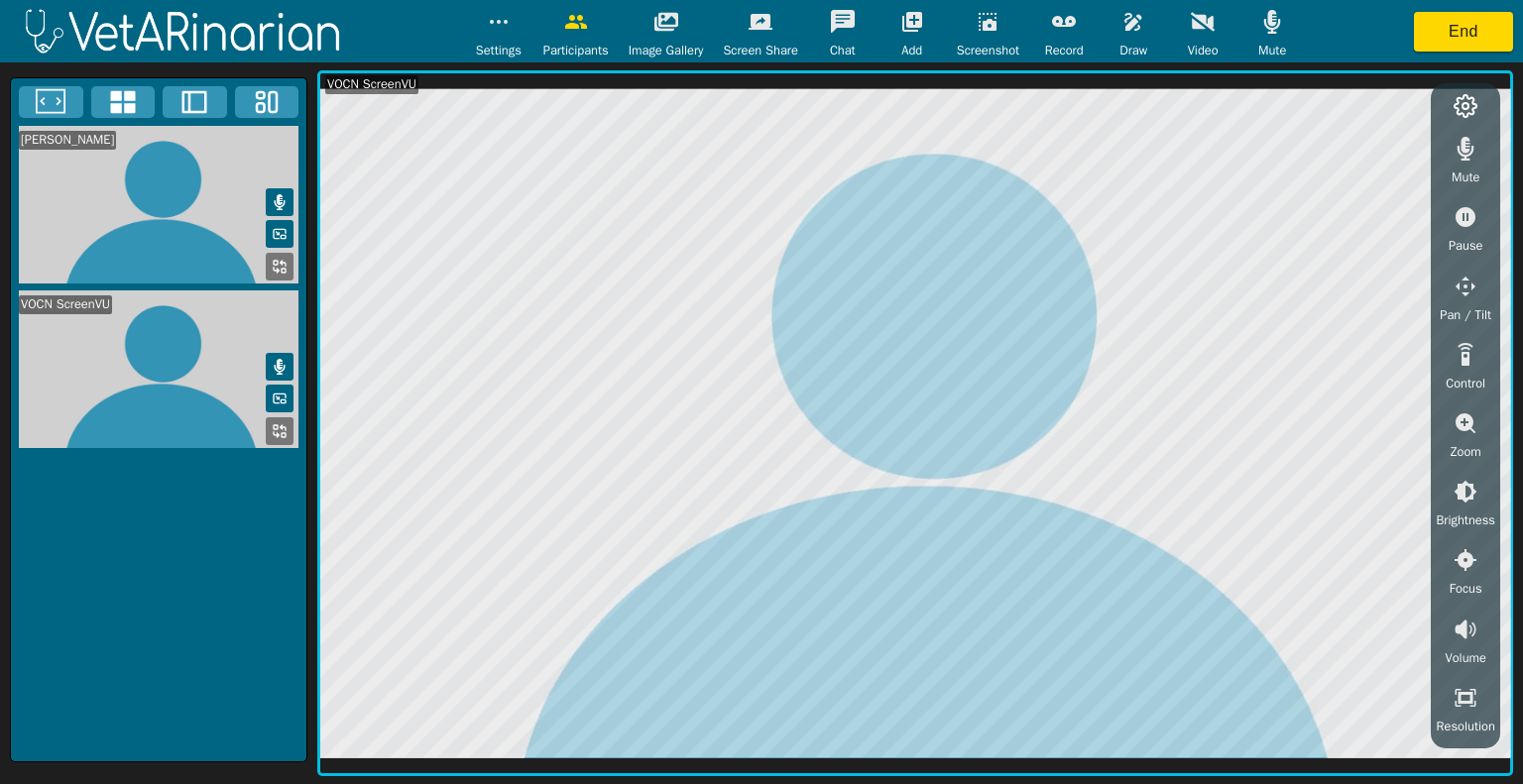 click 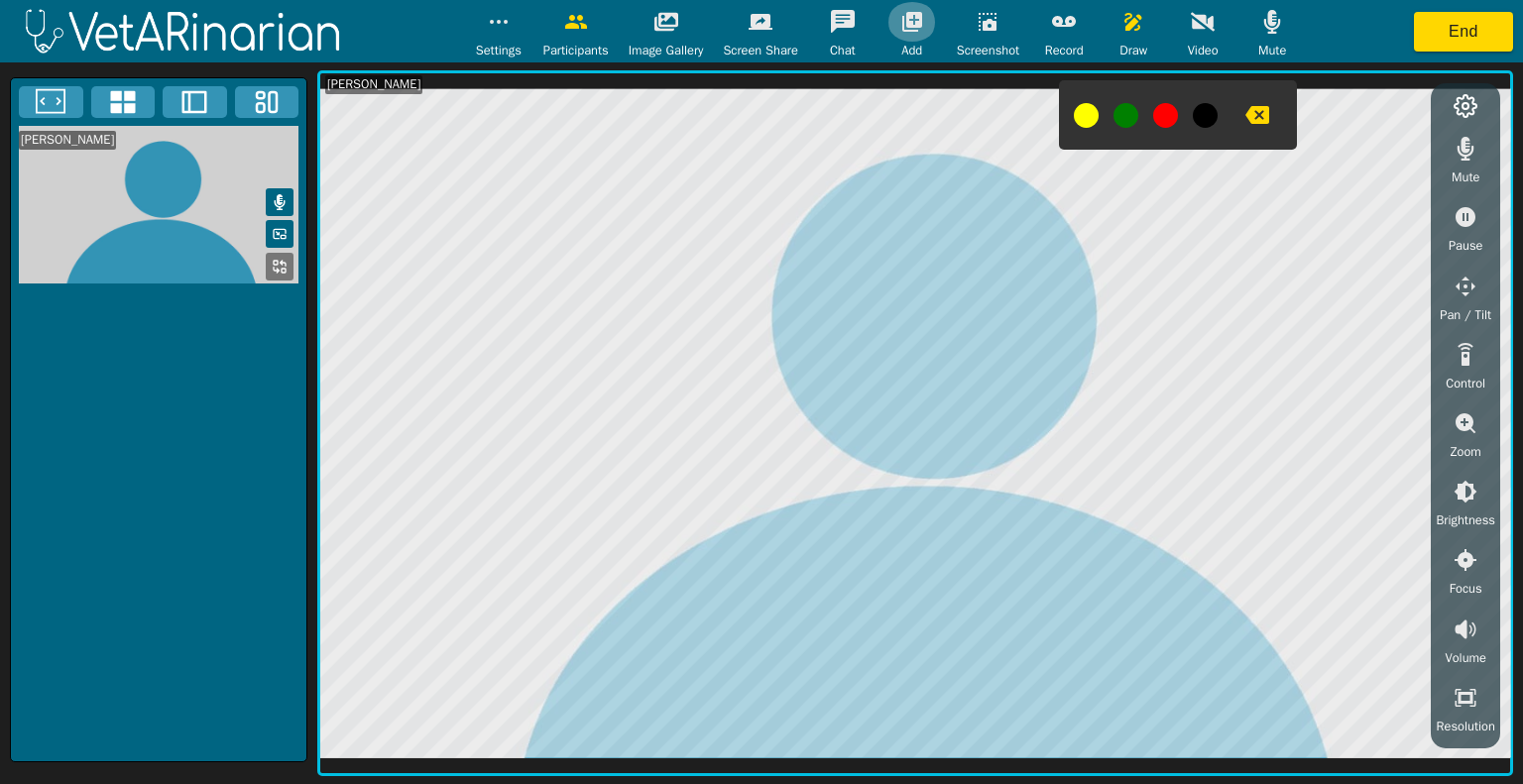 click 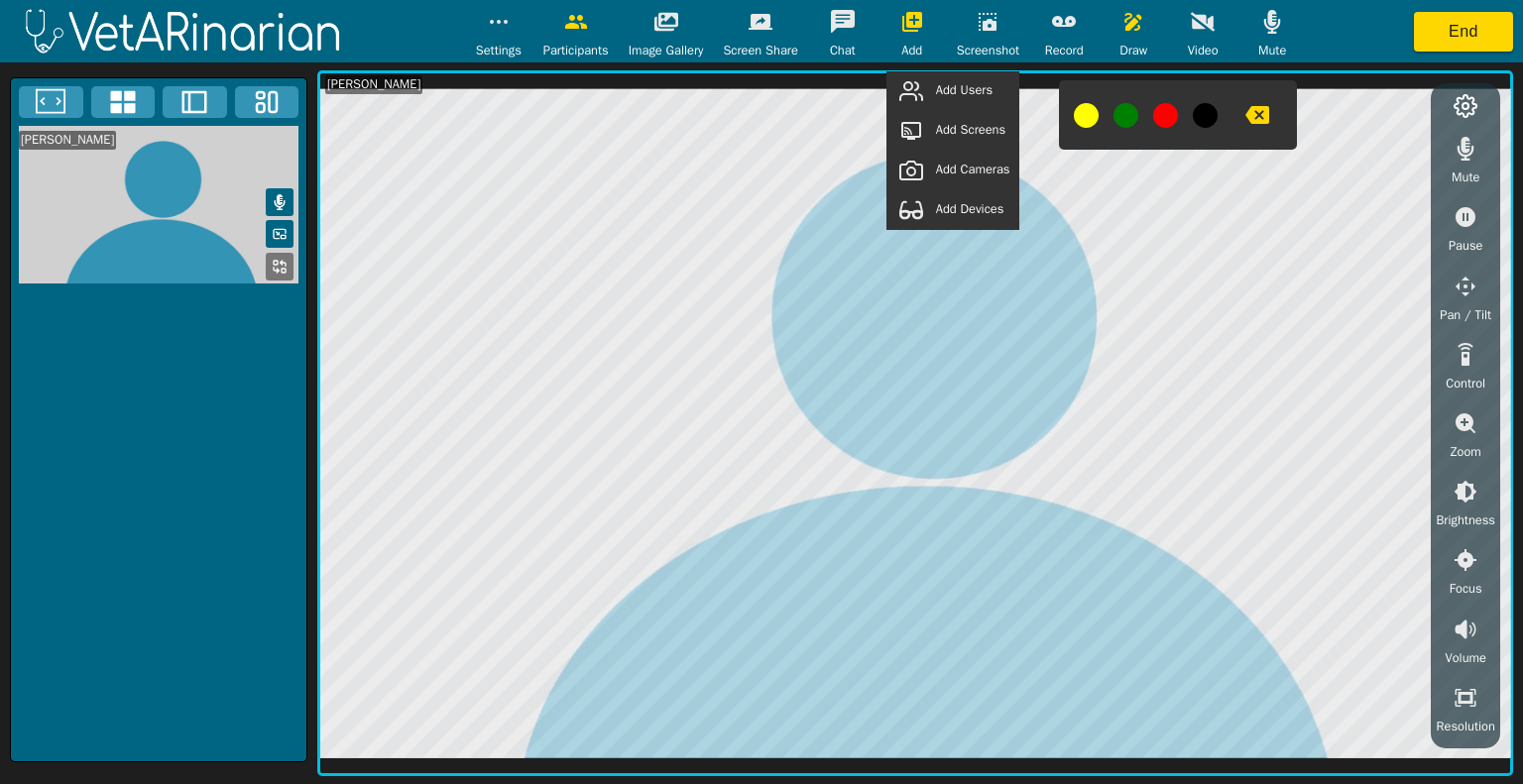 click on "Add Devices" at bounding box center [970, 209] 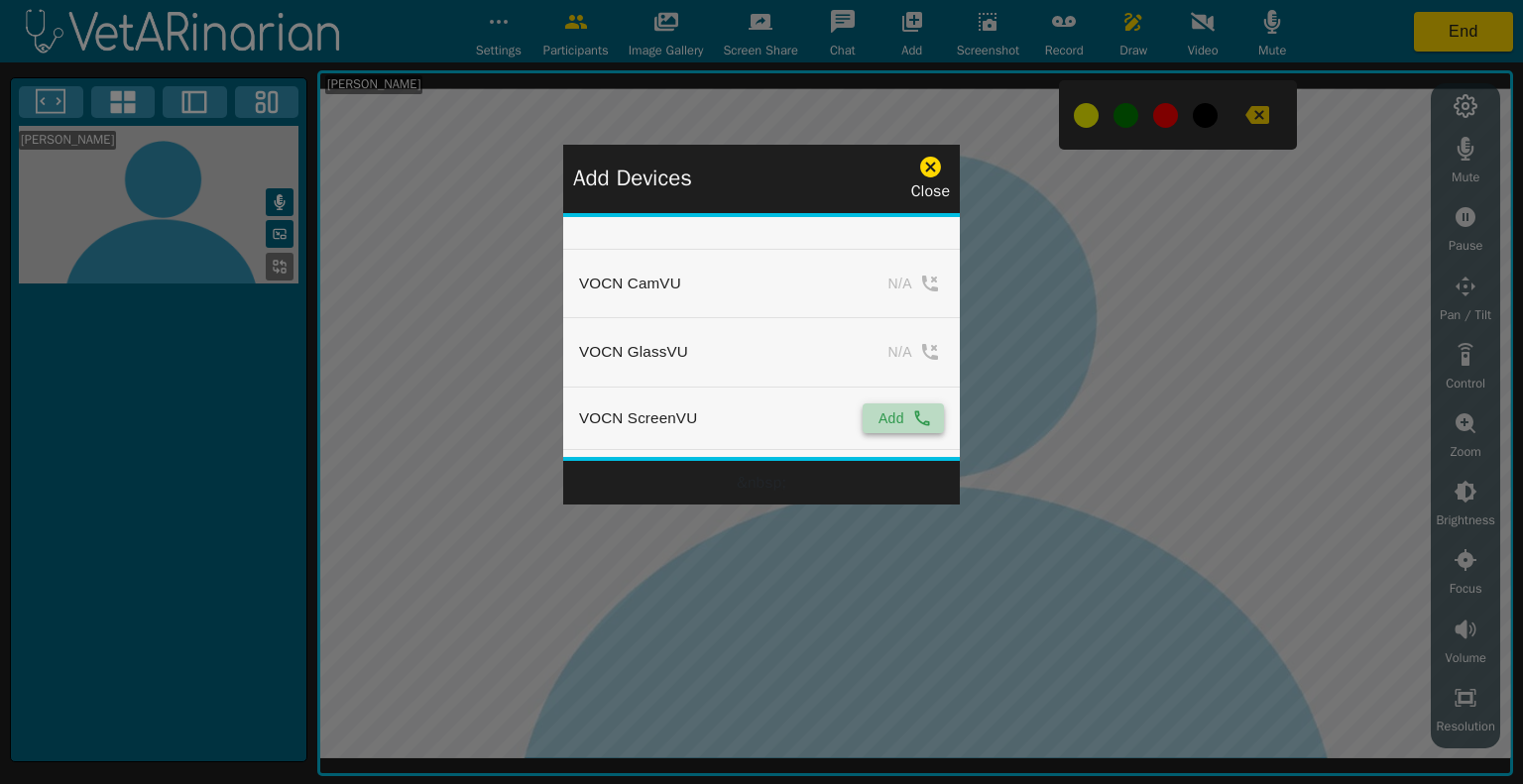 click on "Add" at bounding box center (903, 418) 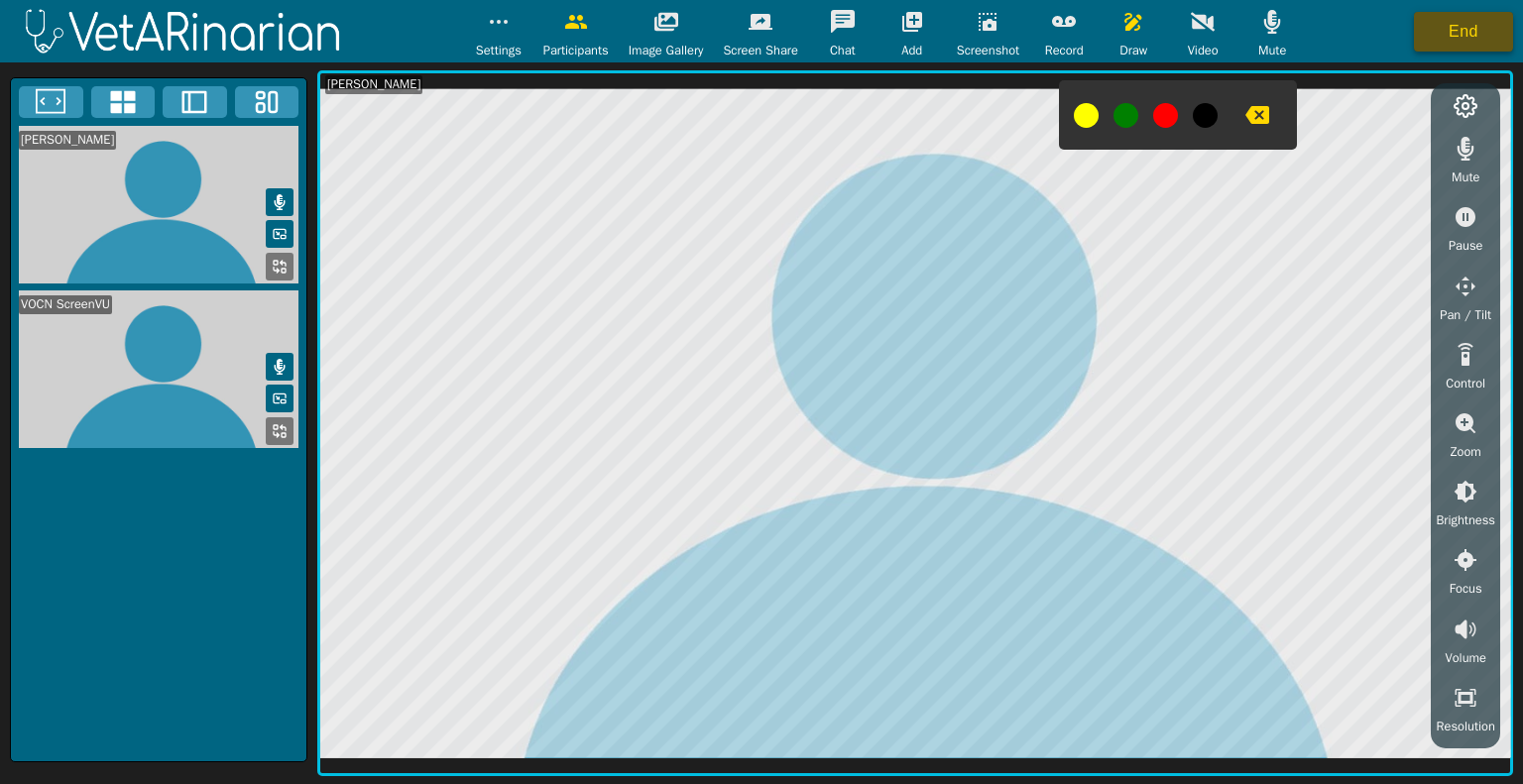 click on "End" at bounding box center [1464, 32] 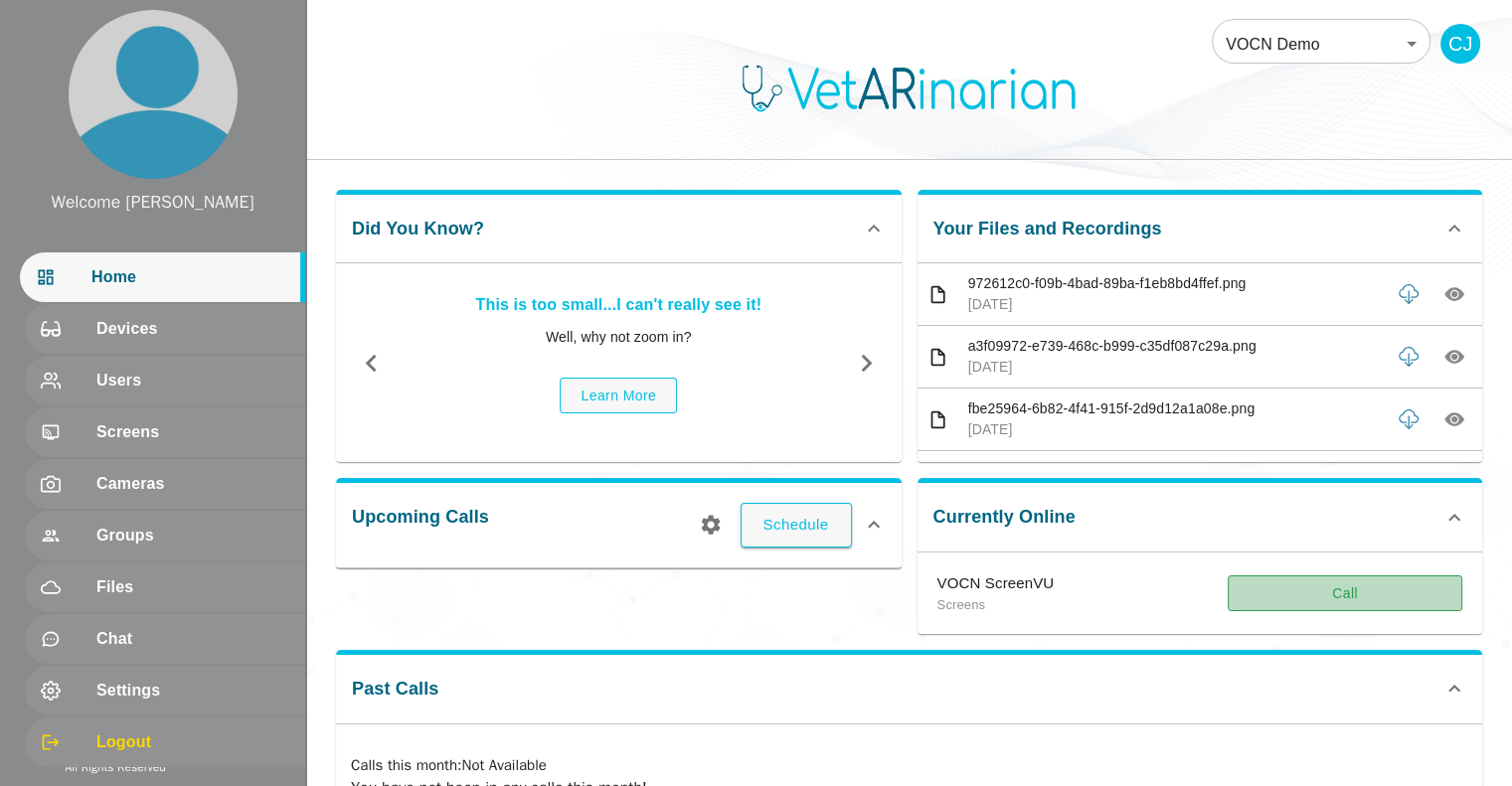 click on "Call" at bounding box center [1345, 593] 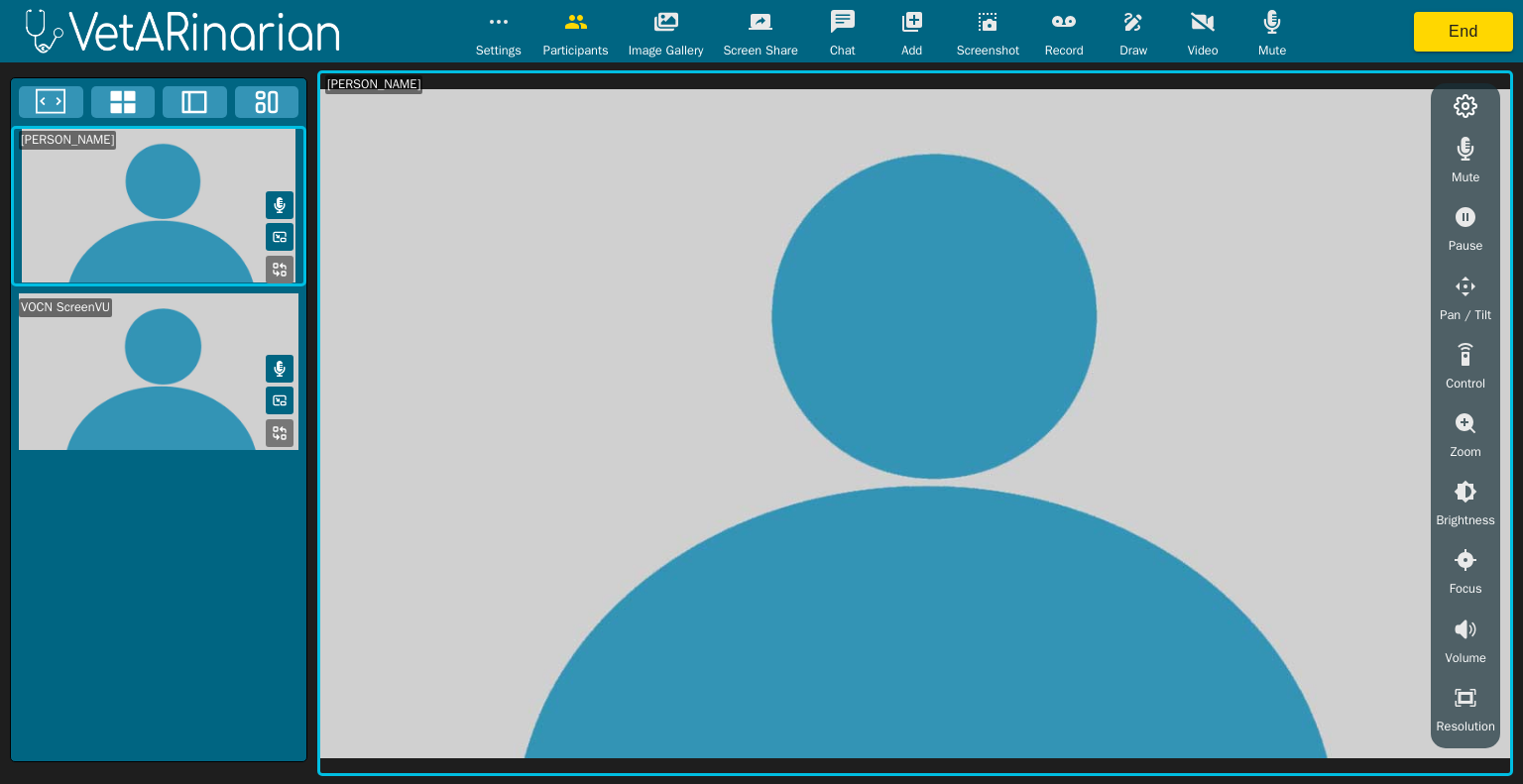 click at bounding box center [194, 102] 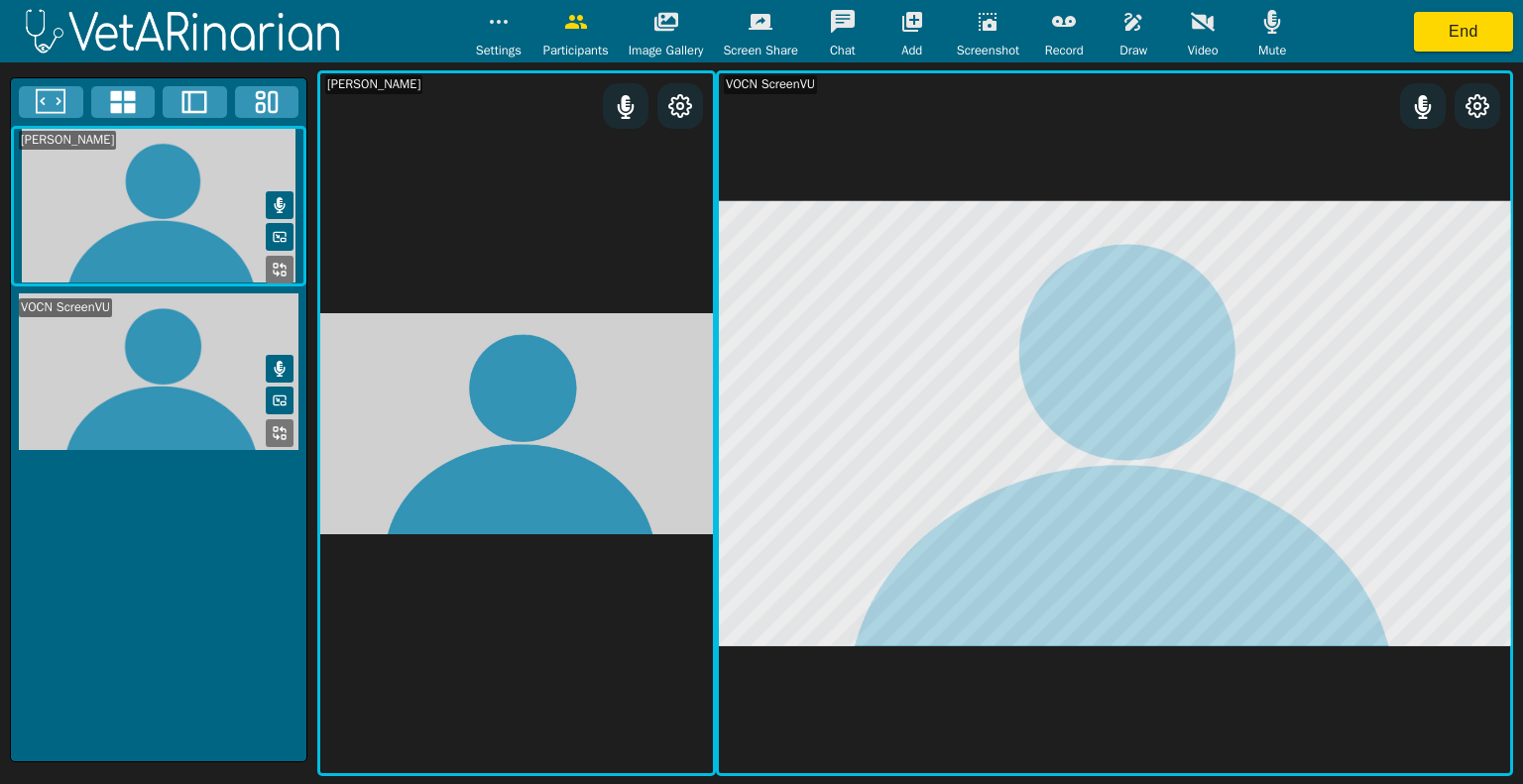 click 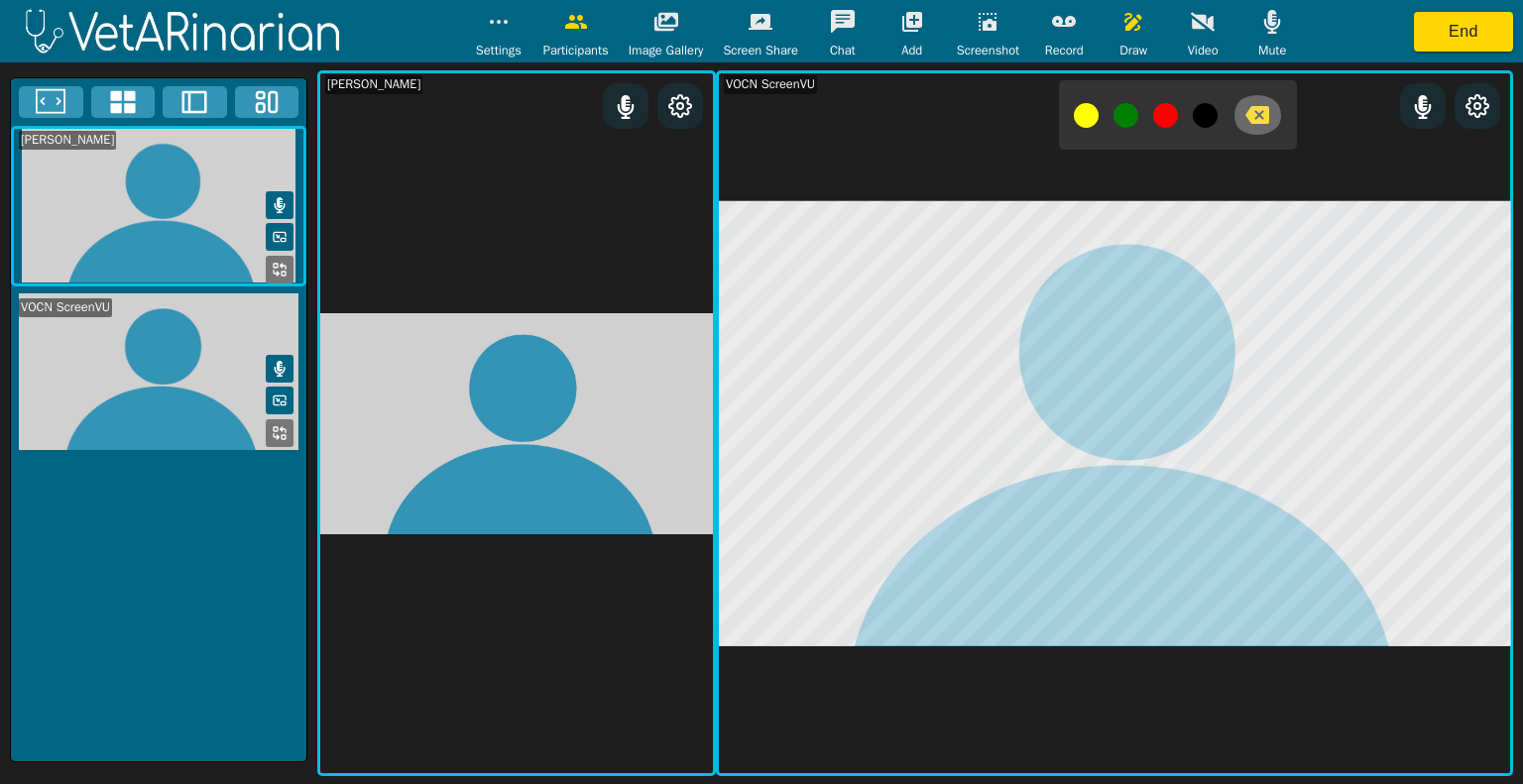 click 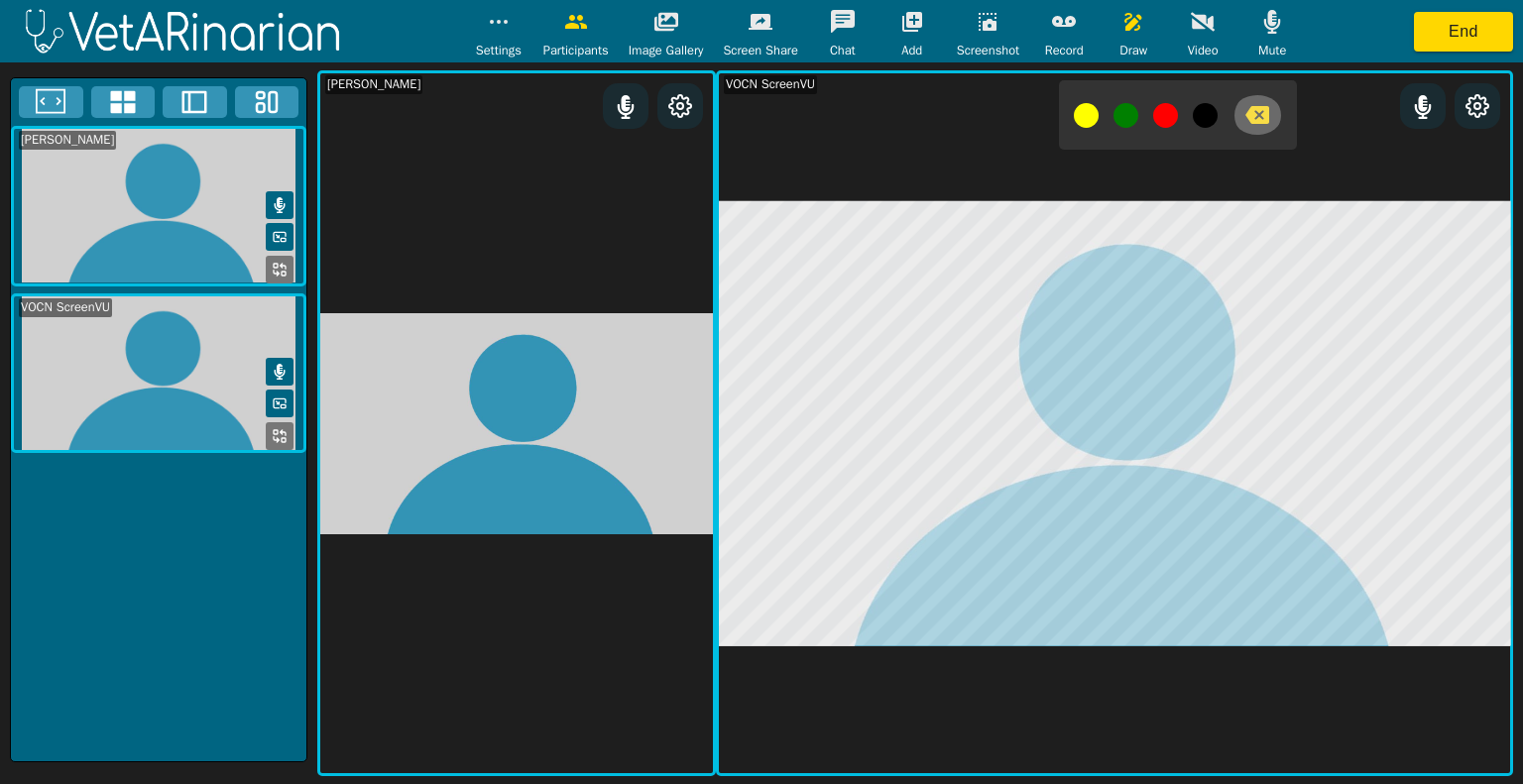 click 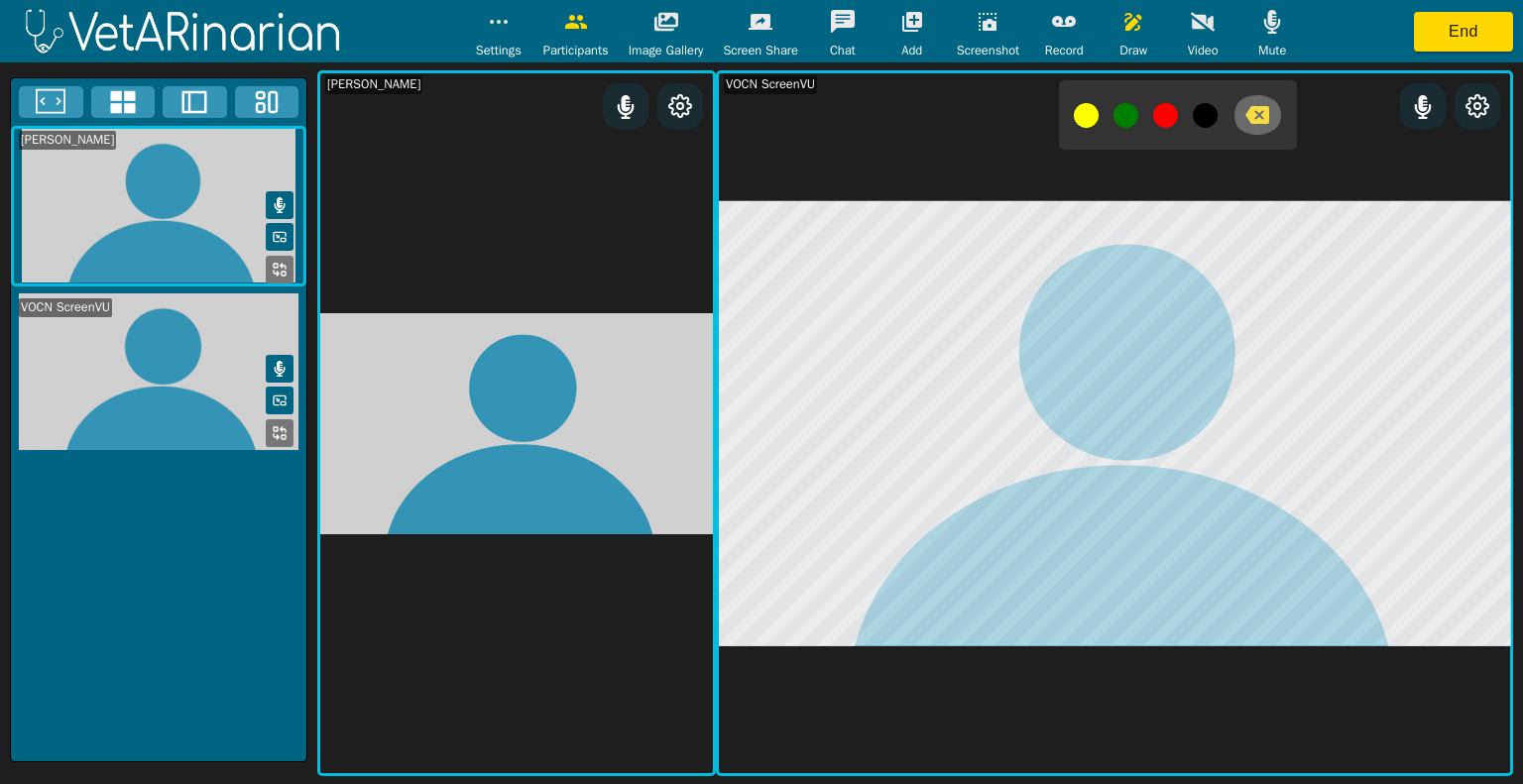 click 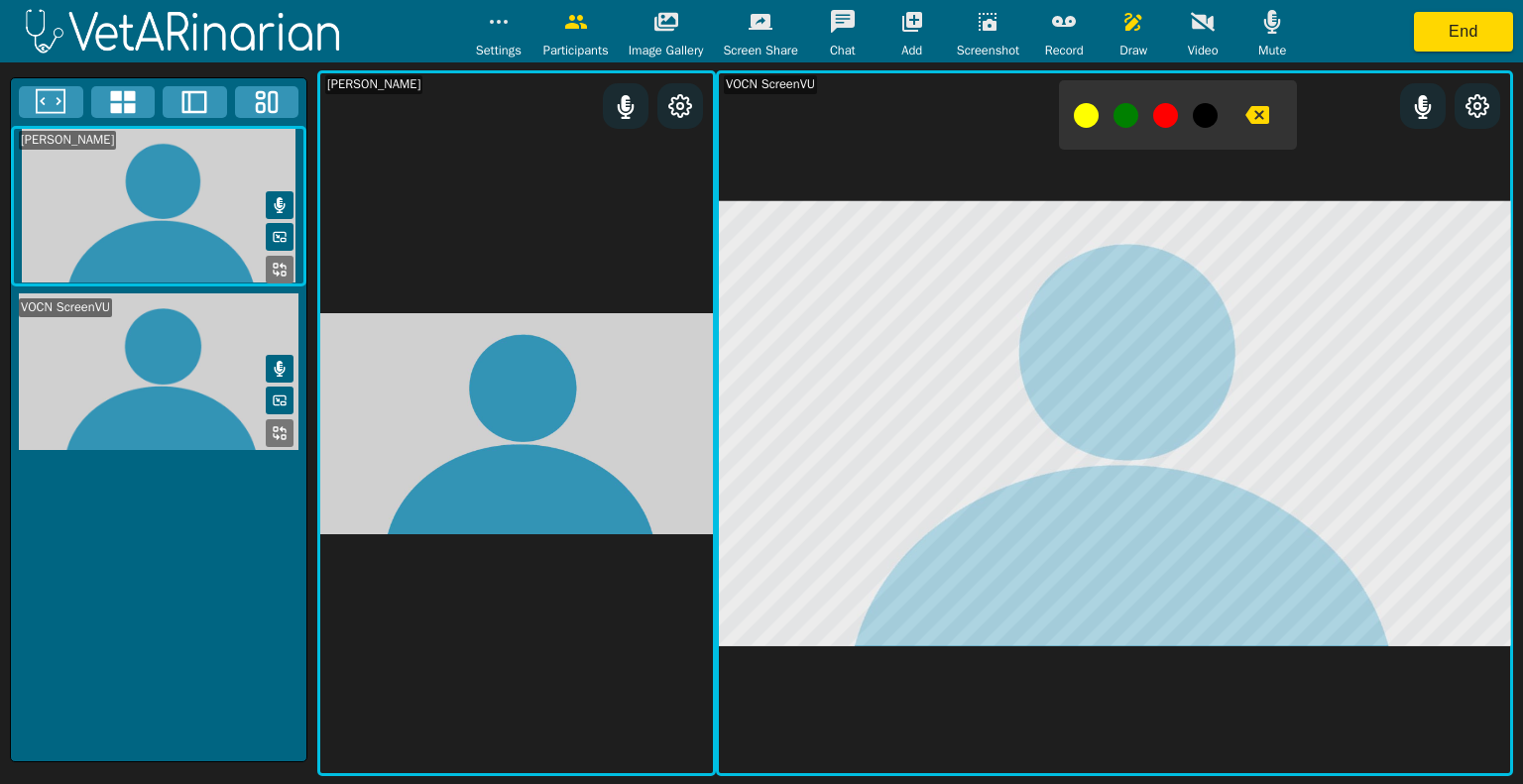 click 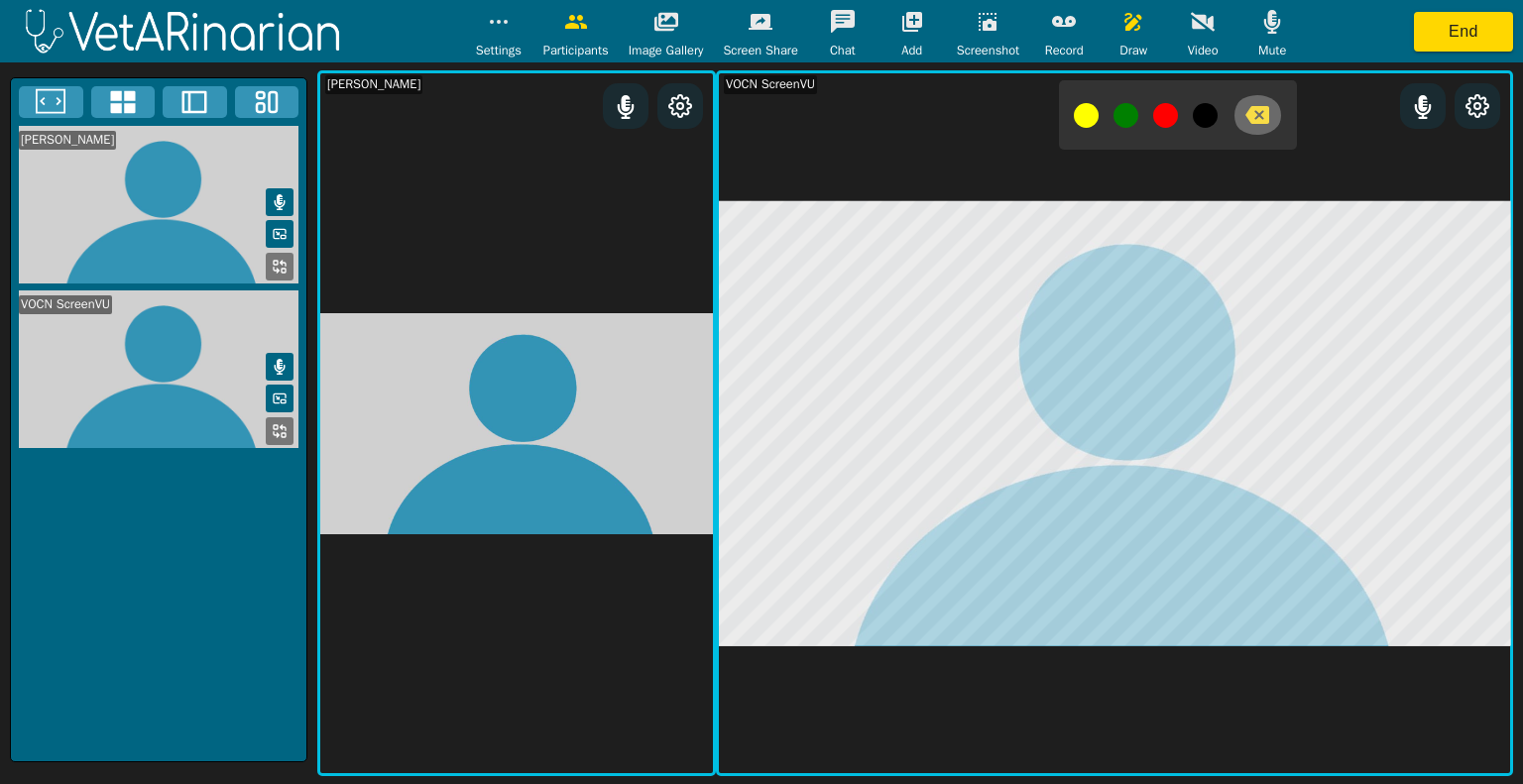 click 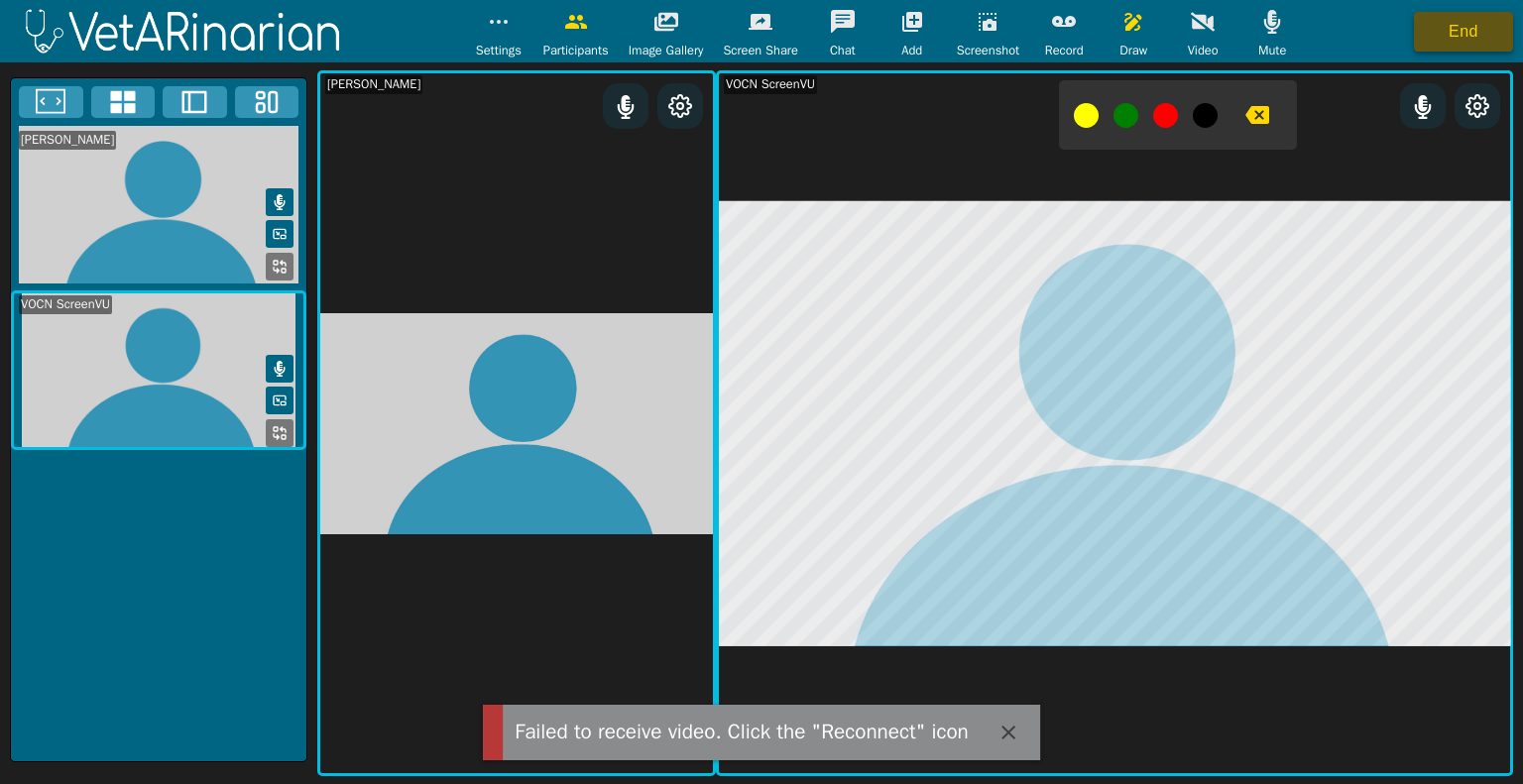 click on "End" at bounding box center [1464, 32] 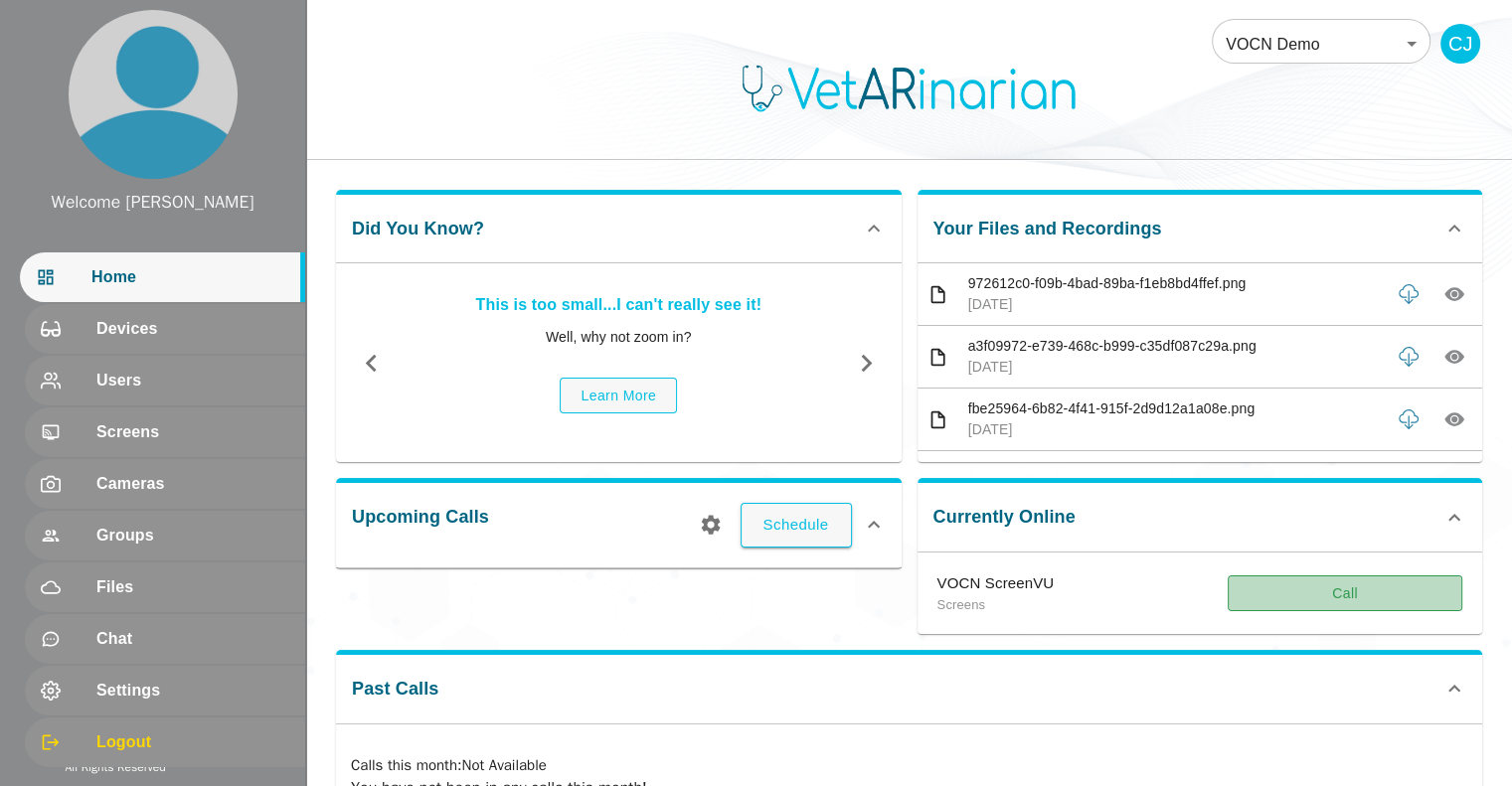 click on "Call" at bounding box center [1345, 593] 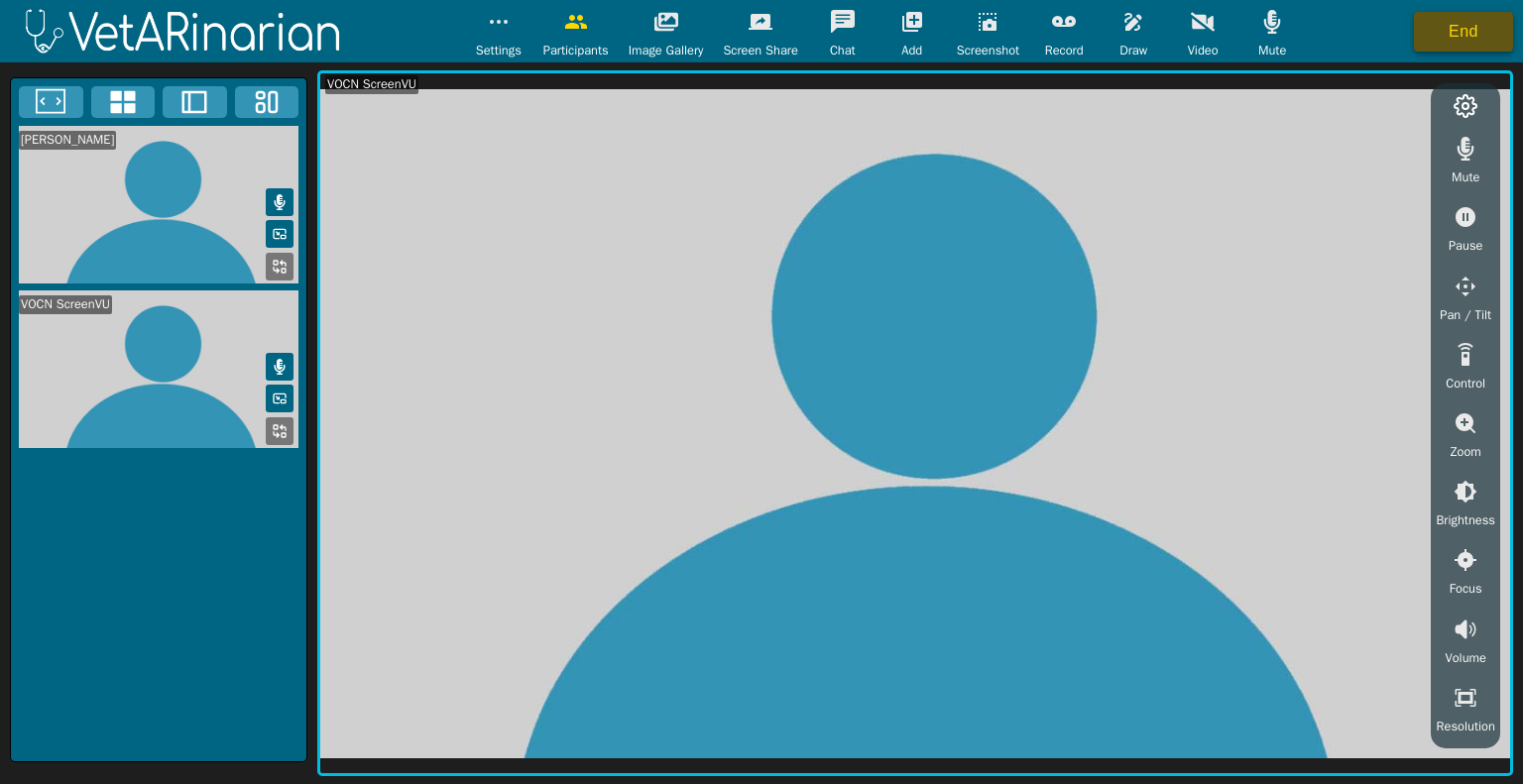 click on "End" at bounding box center (1464, 32) 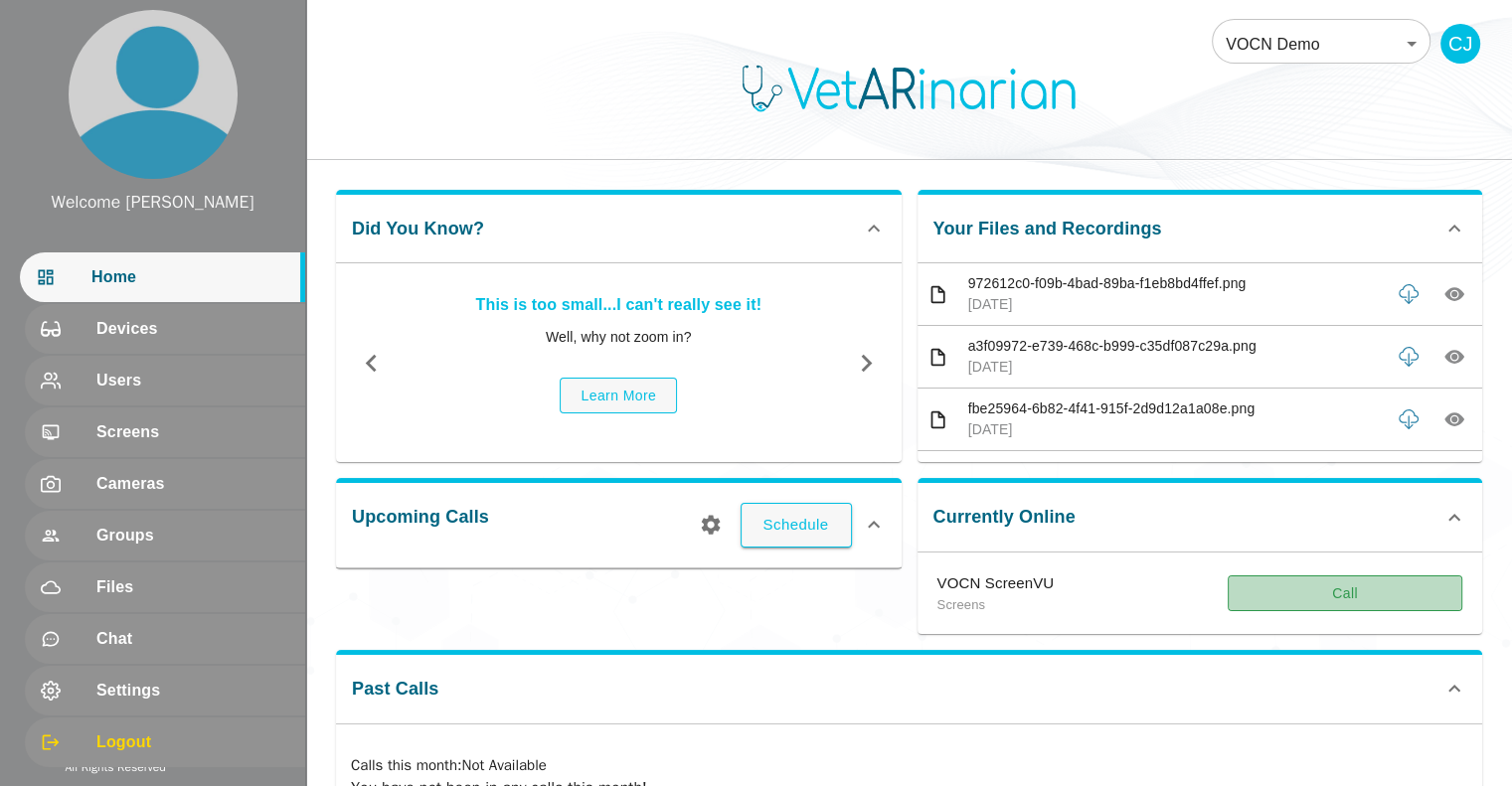 click on "Call" at bounding box center (1345, 593) 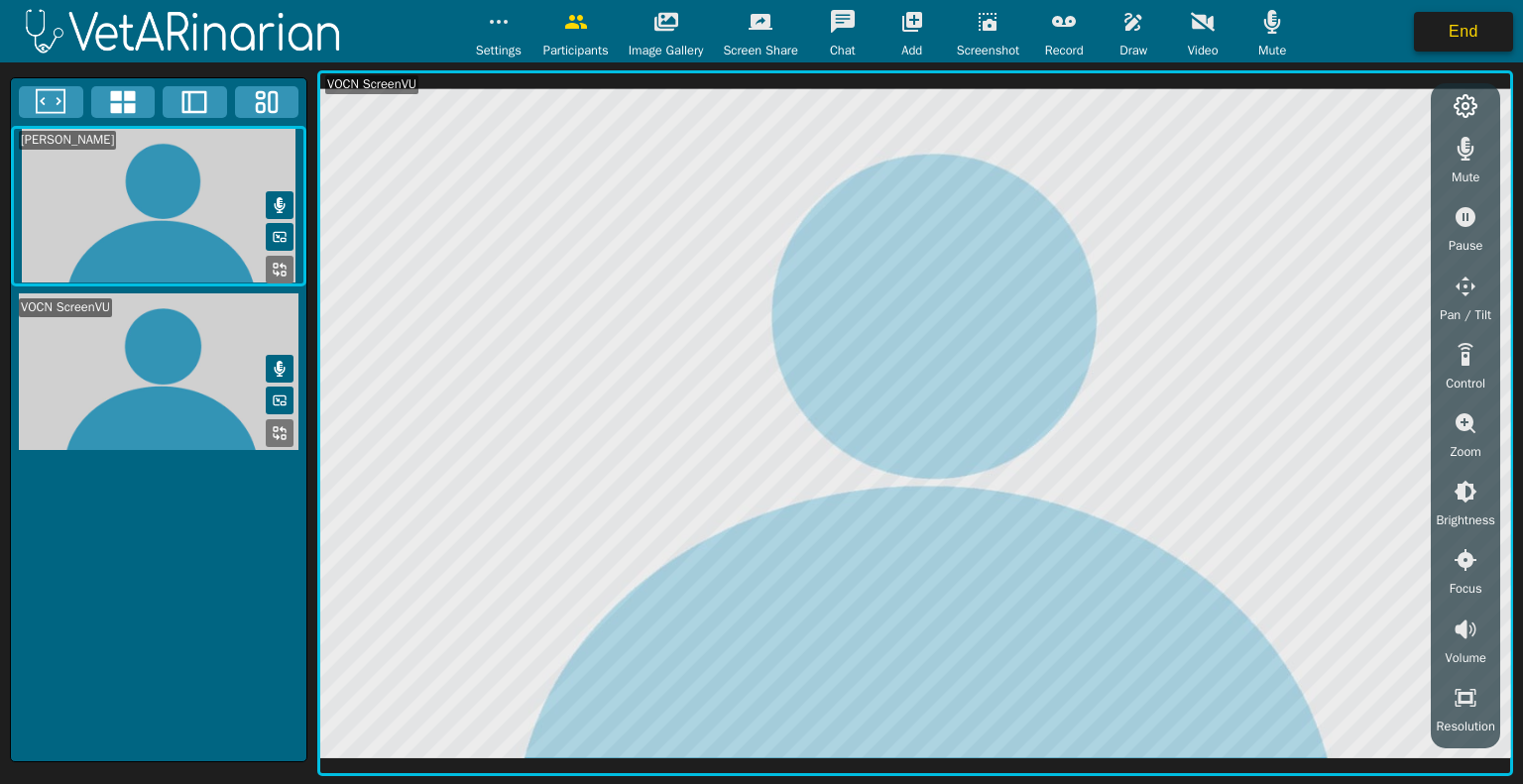 click on "End" at bounding box center (1464, 32) 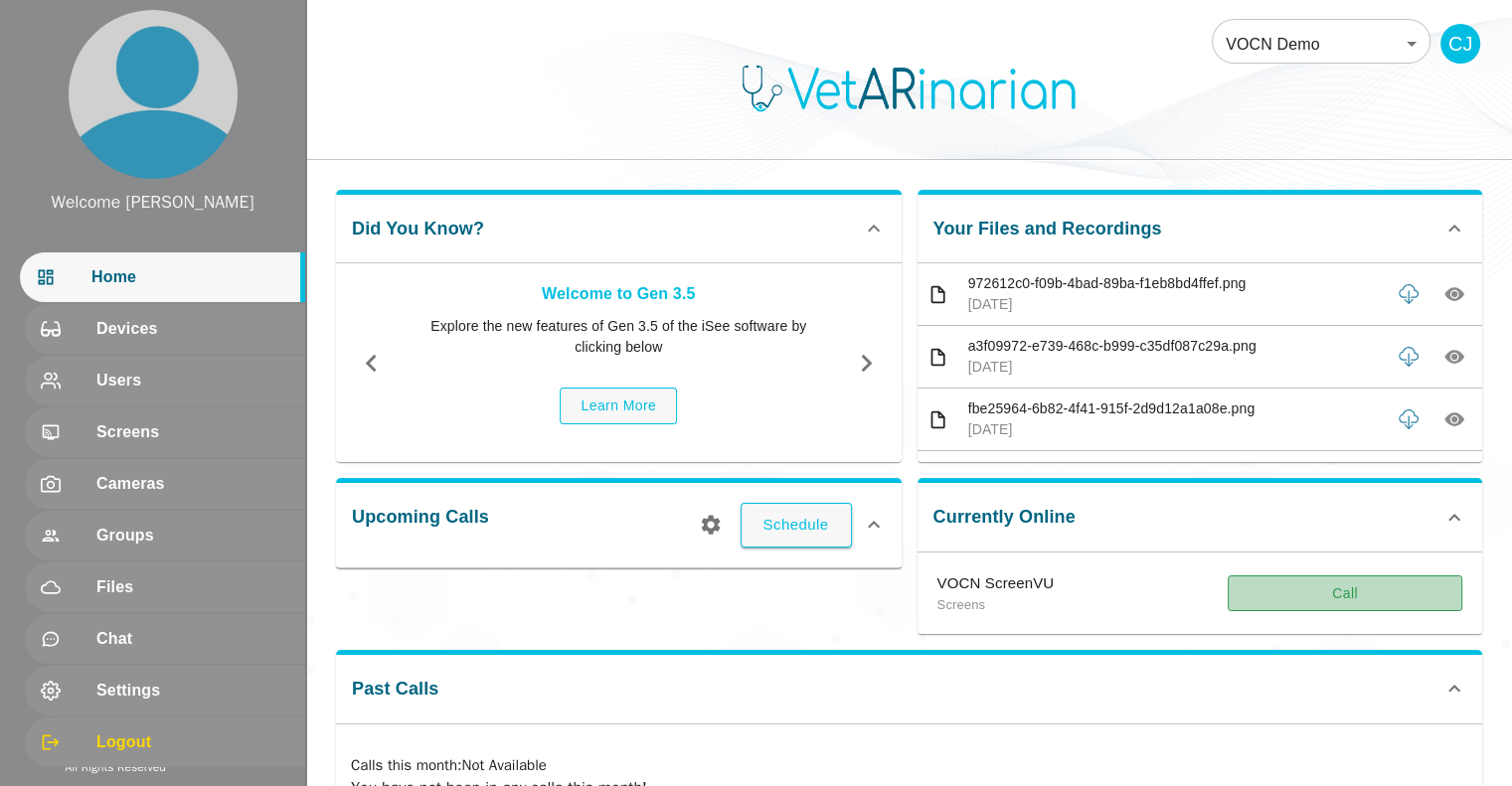 click on "Call" at bounding box center (1345, 593) 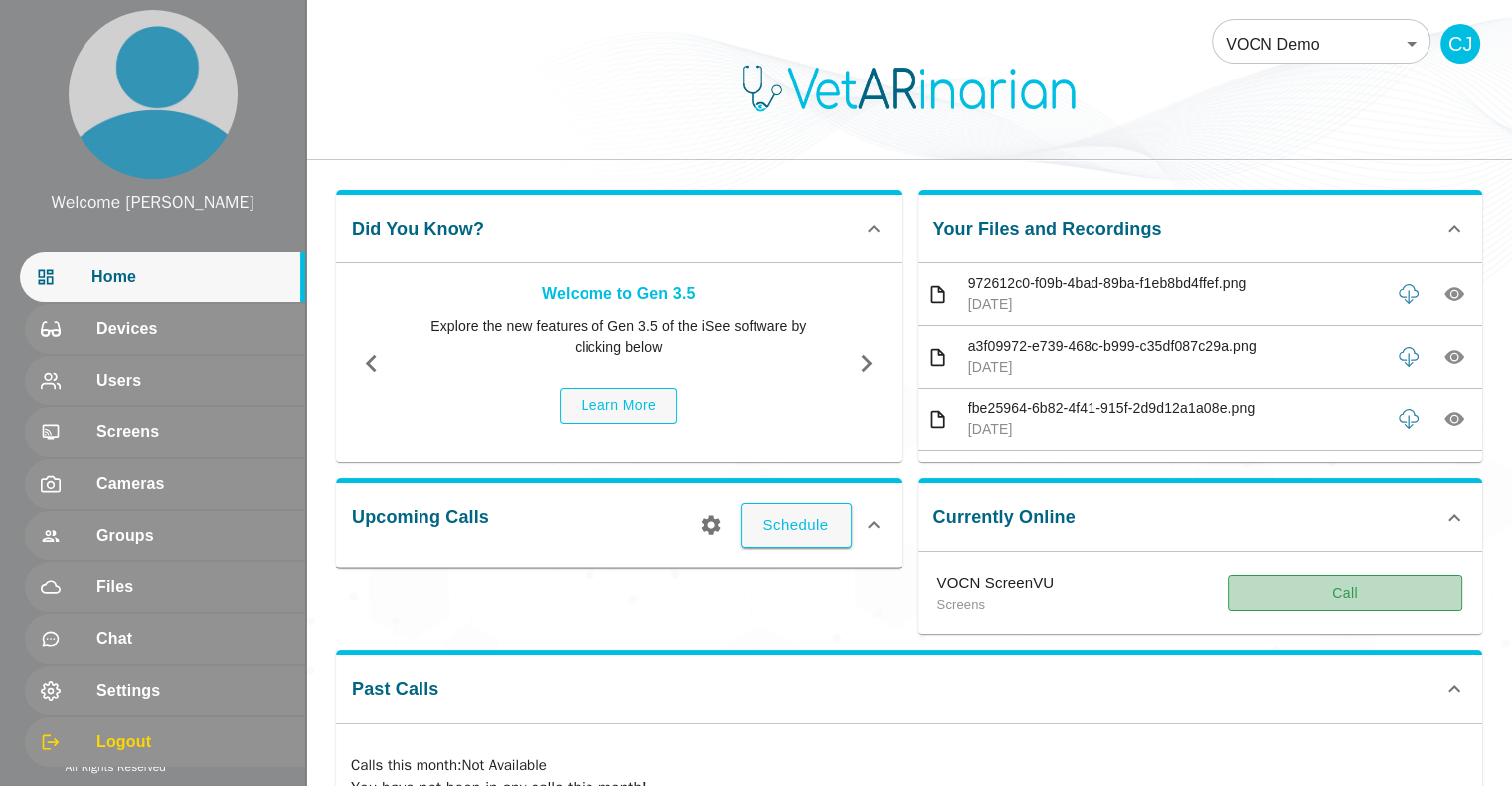 click on "Call" at bounding box center [1345, 593] 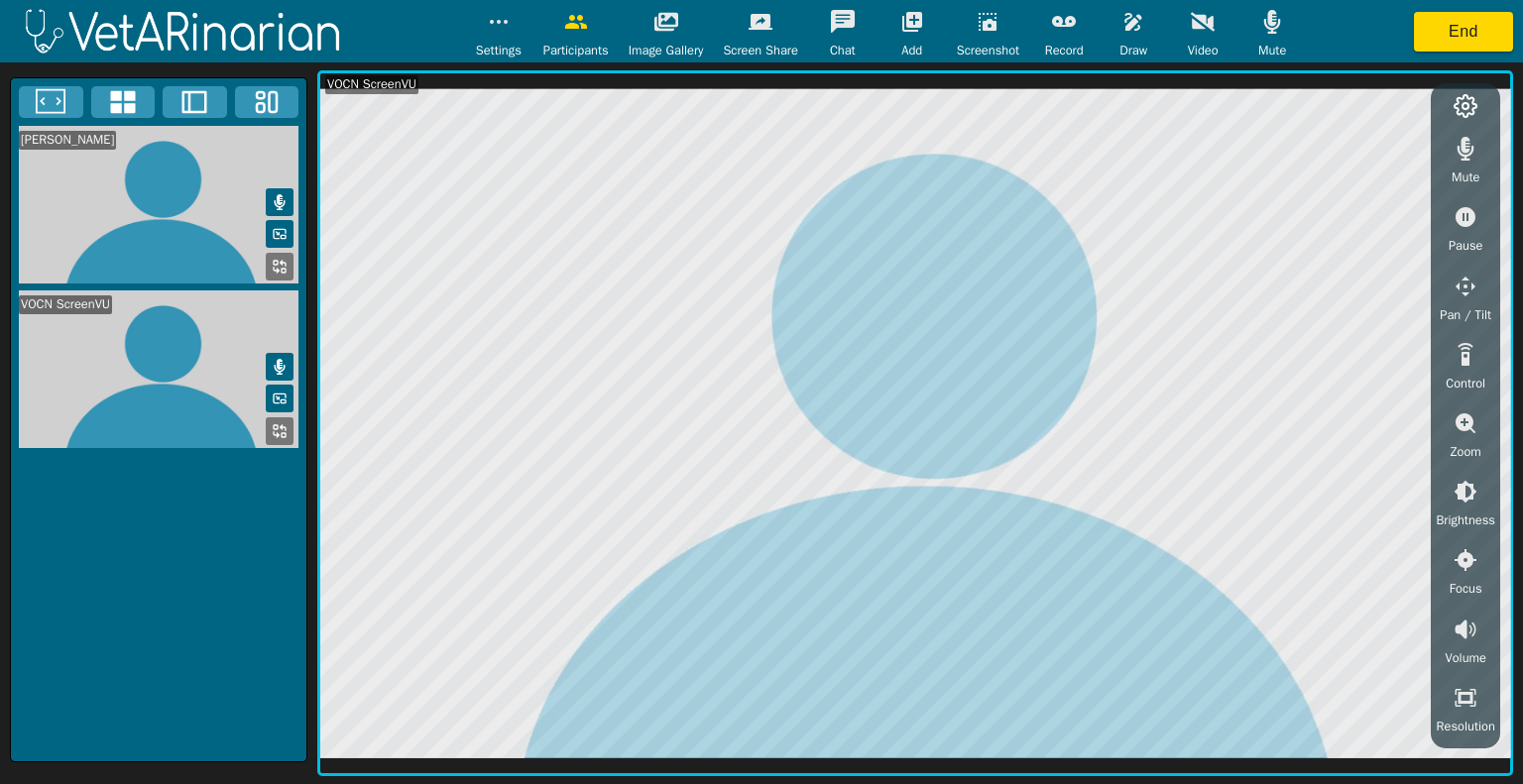 click 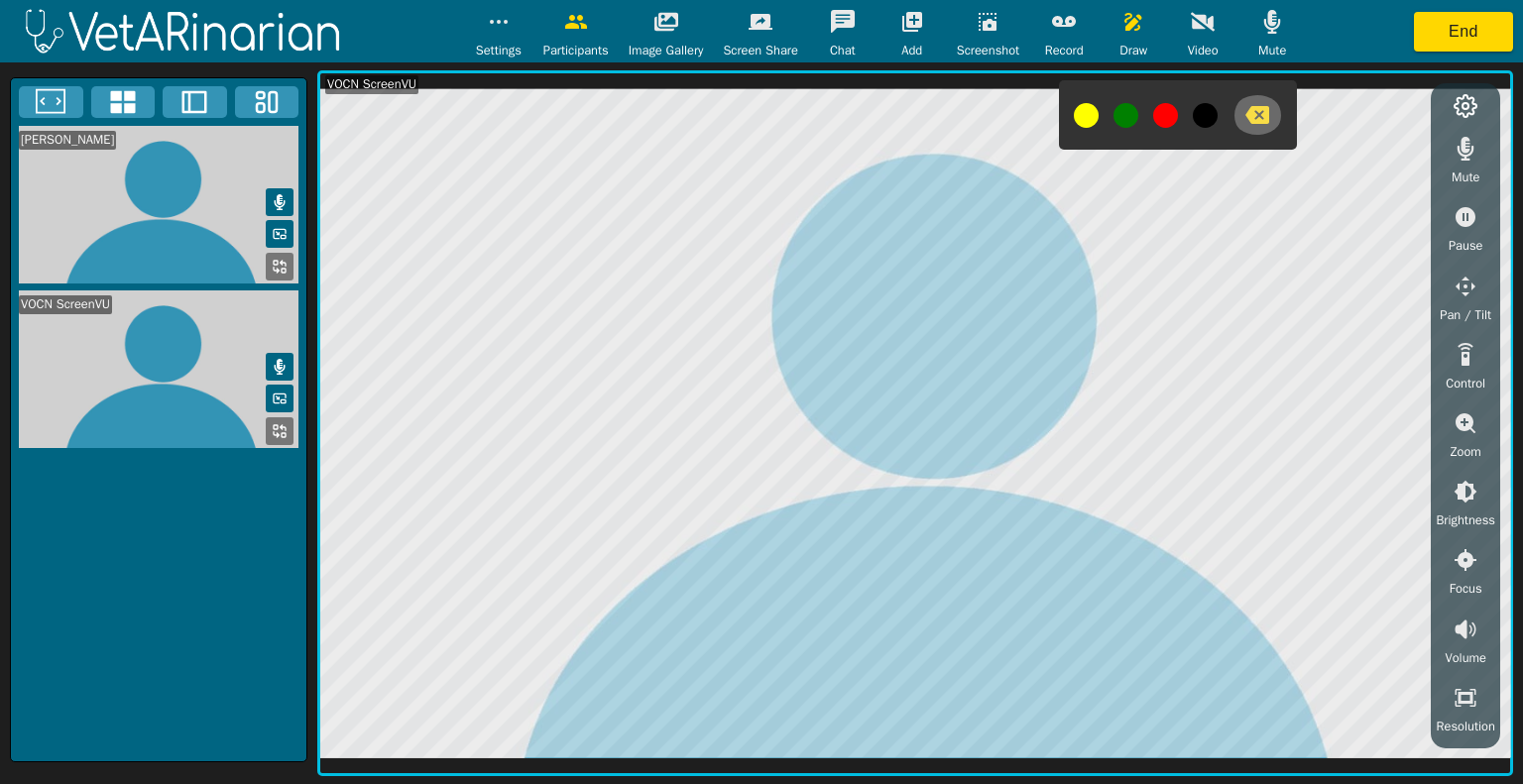 click 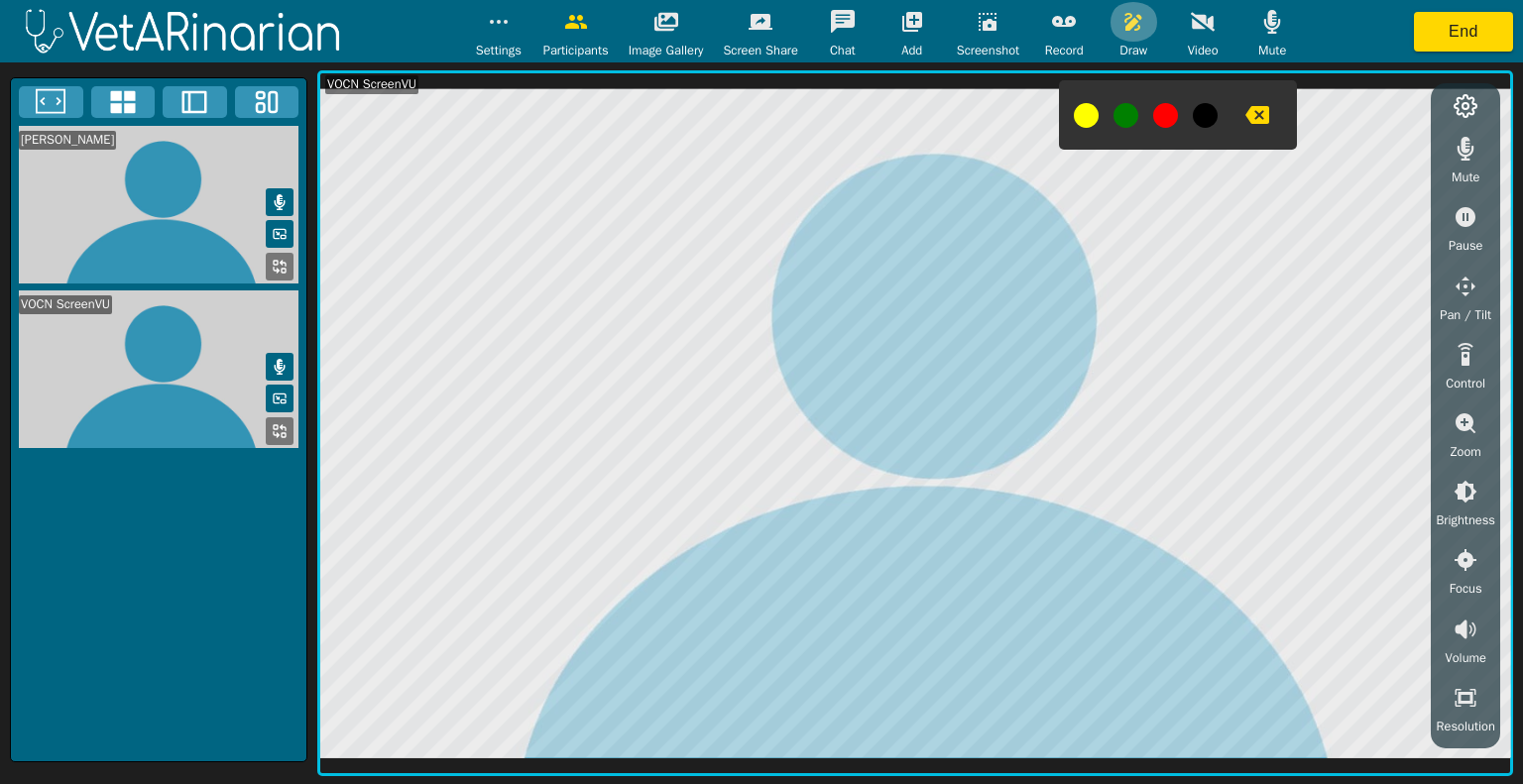 click 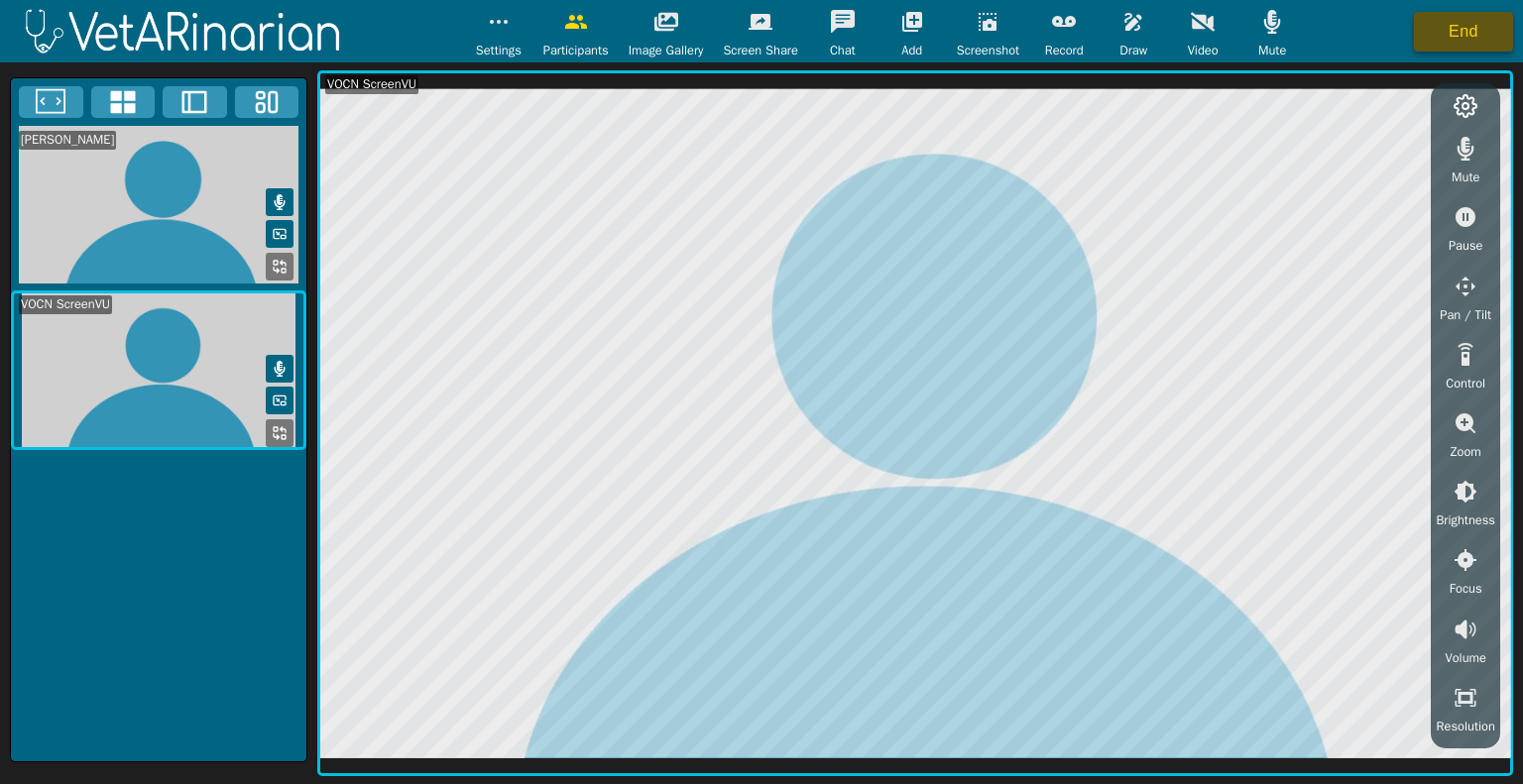 click on "End" at bounding box center (1464, 32) 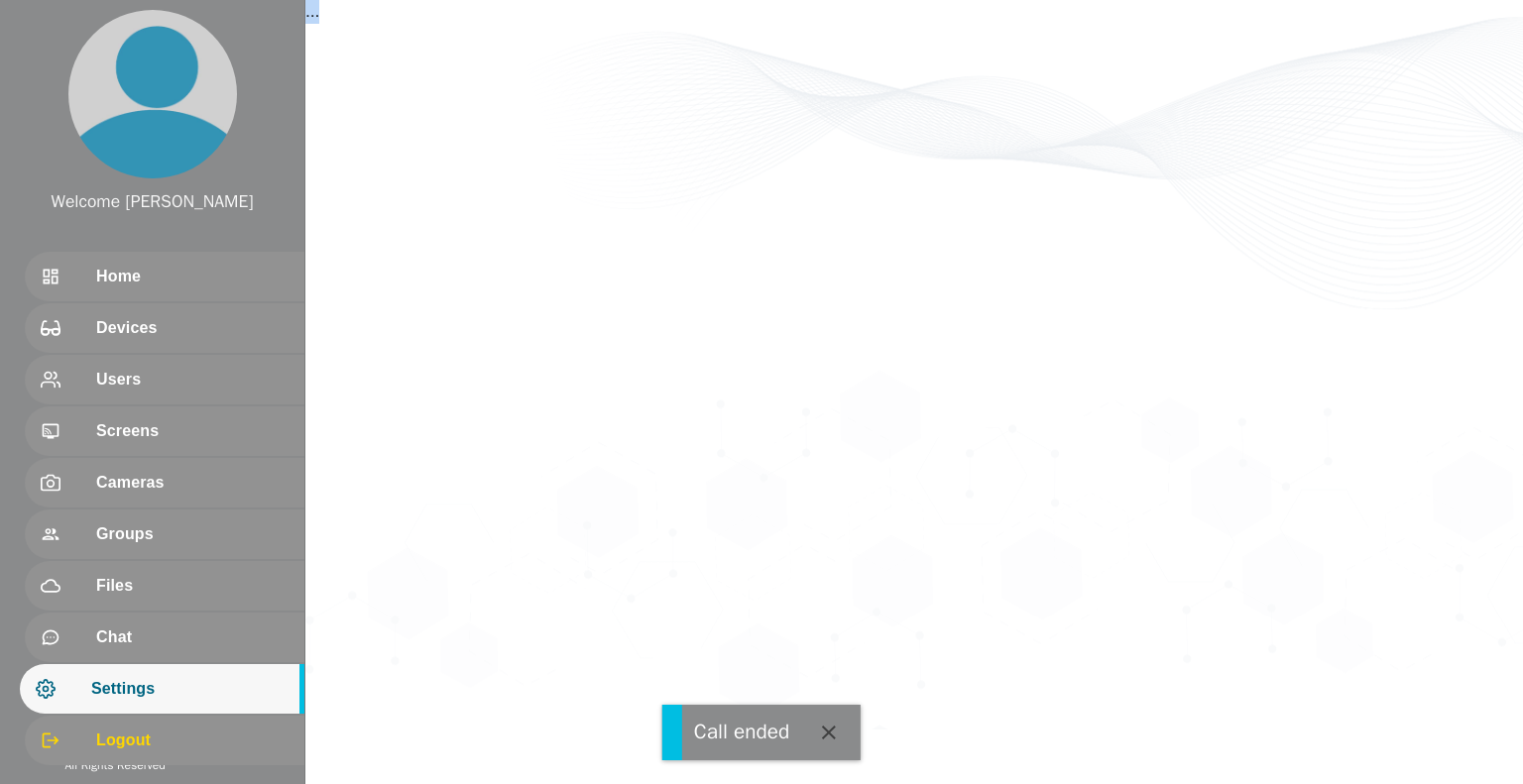 click on "..." at bounding box center [914, 365] 